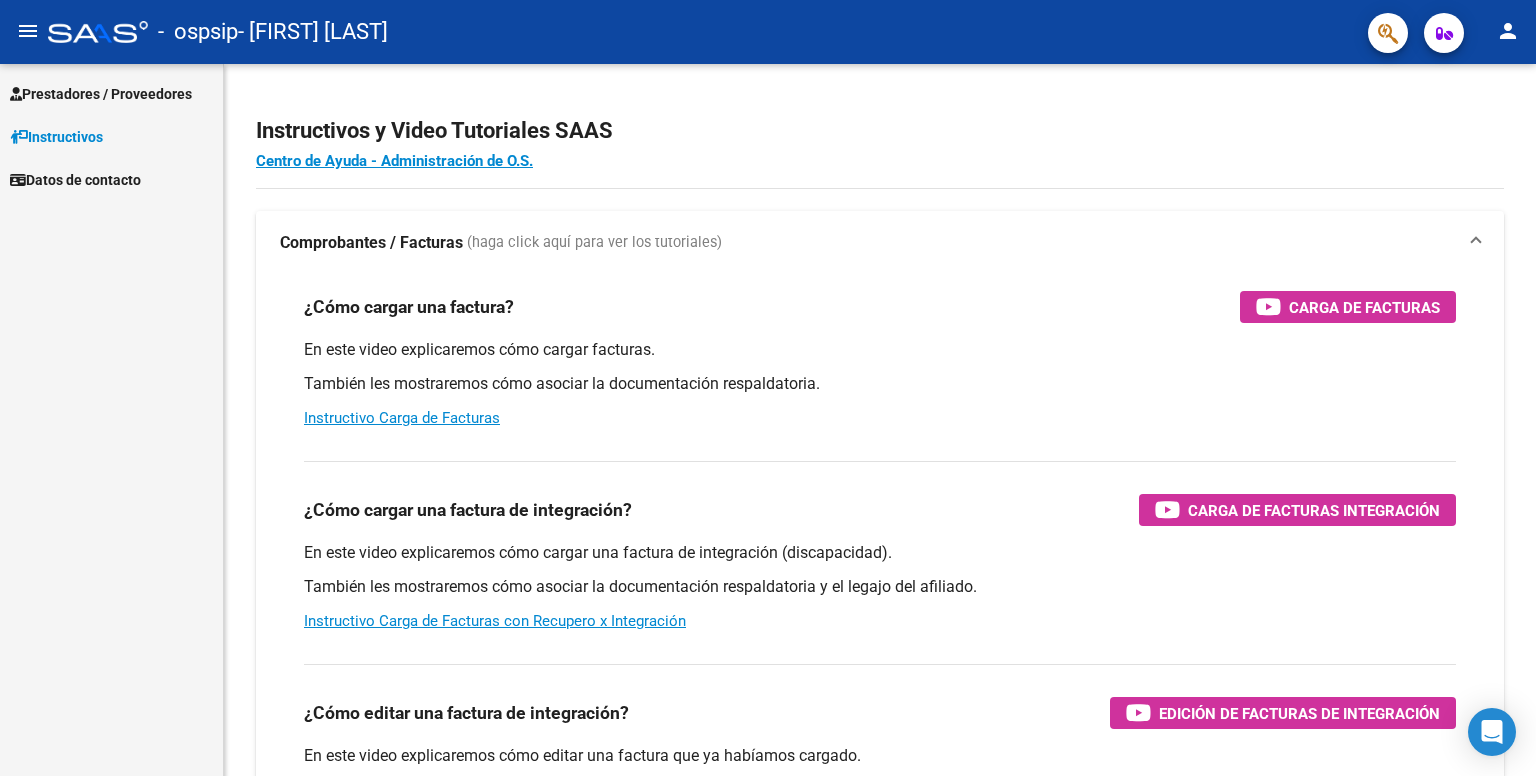 scroll, scrollTop: 0, scrollLeft: 0, axis: both 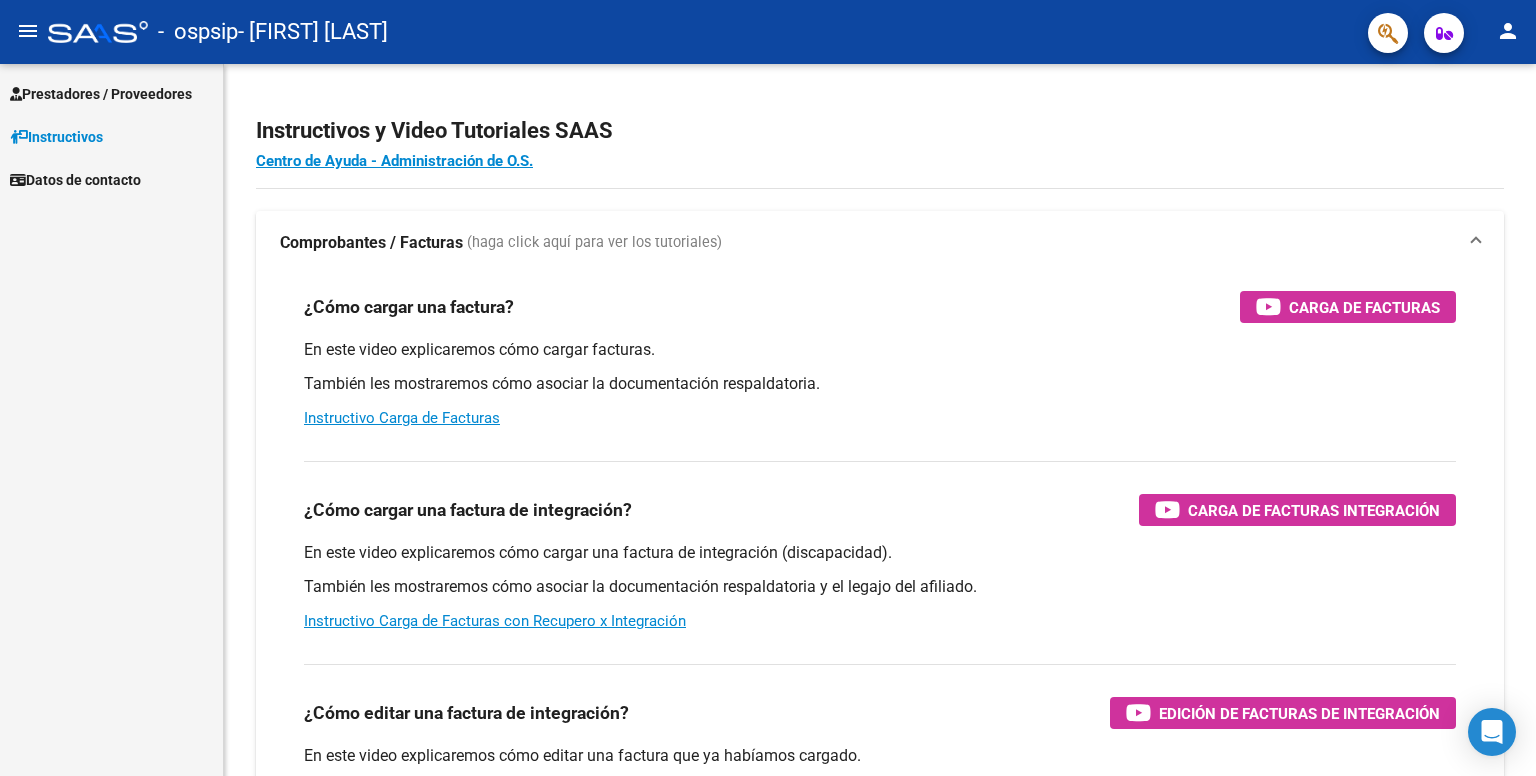click on "Prestadores / Proveedores" at bounding box center [101, 94] 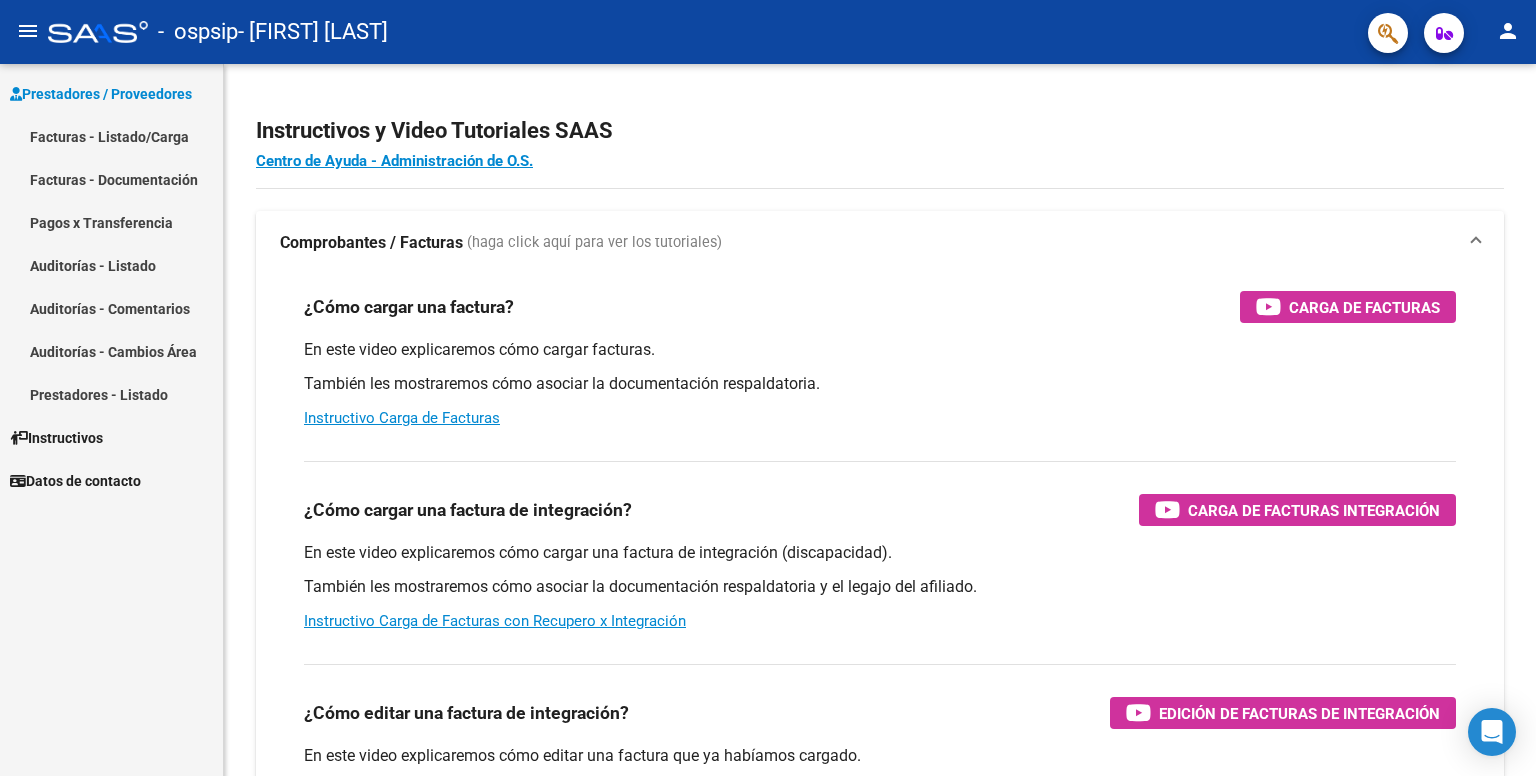 click on "Facturas - Listado/Carga" at bounding box center [111, 136] 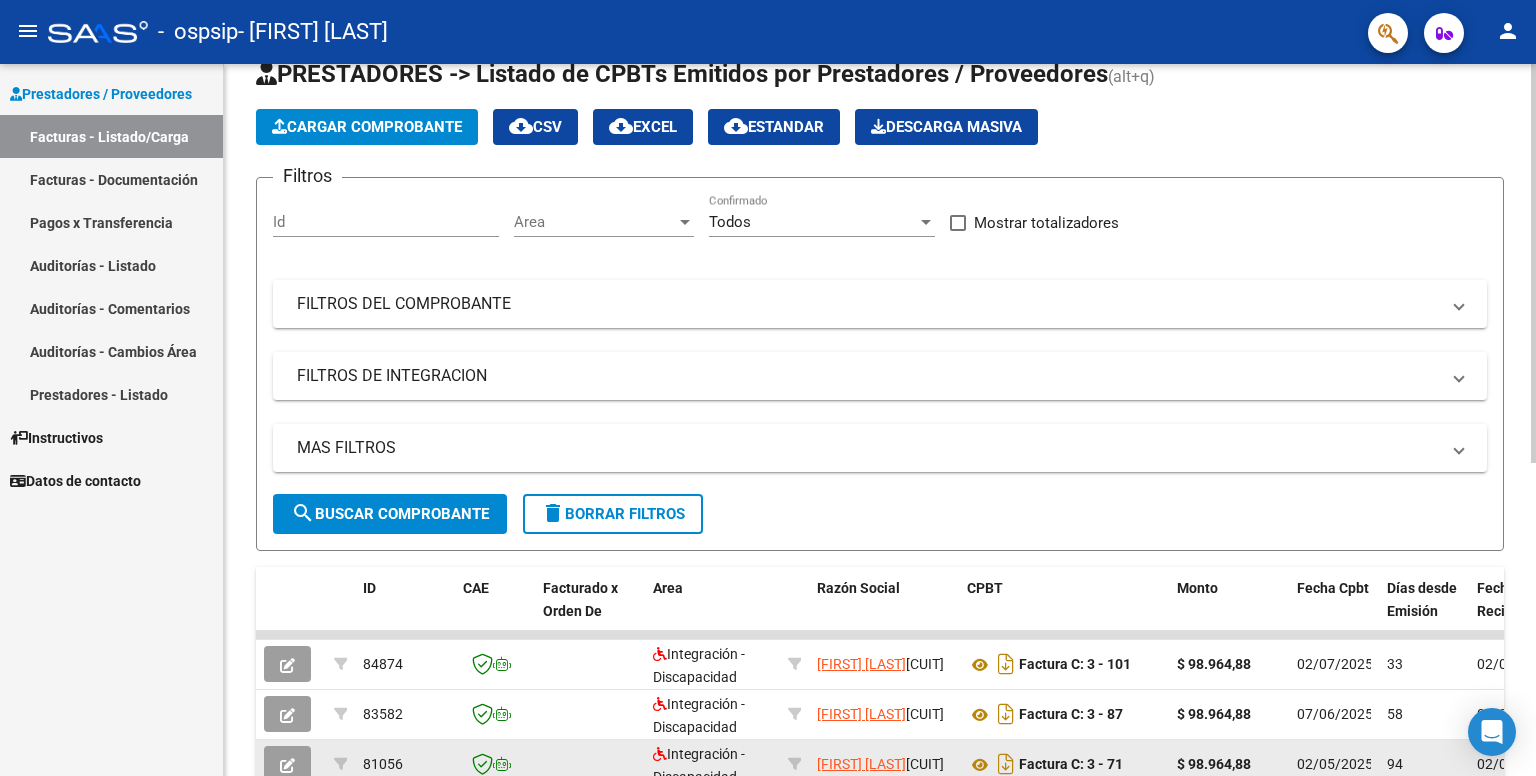 scroll, scrollTop: 0, scrollLeft: 0, axis: both 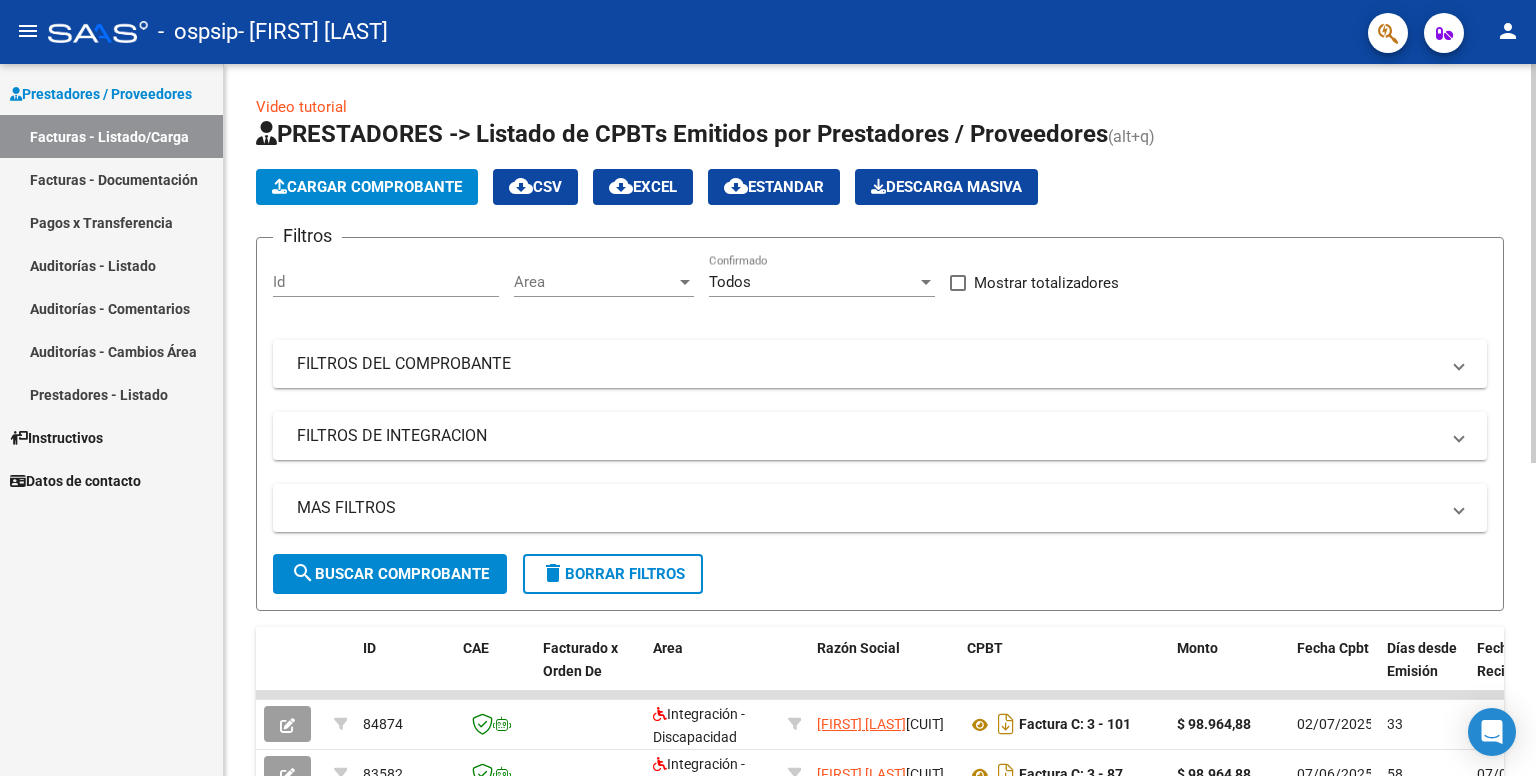 click on "Cargar Comprobante" 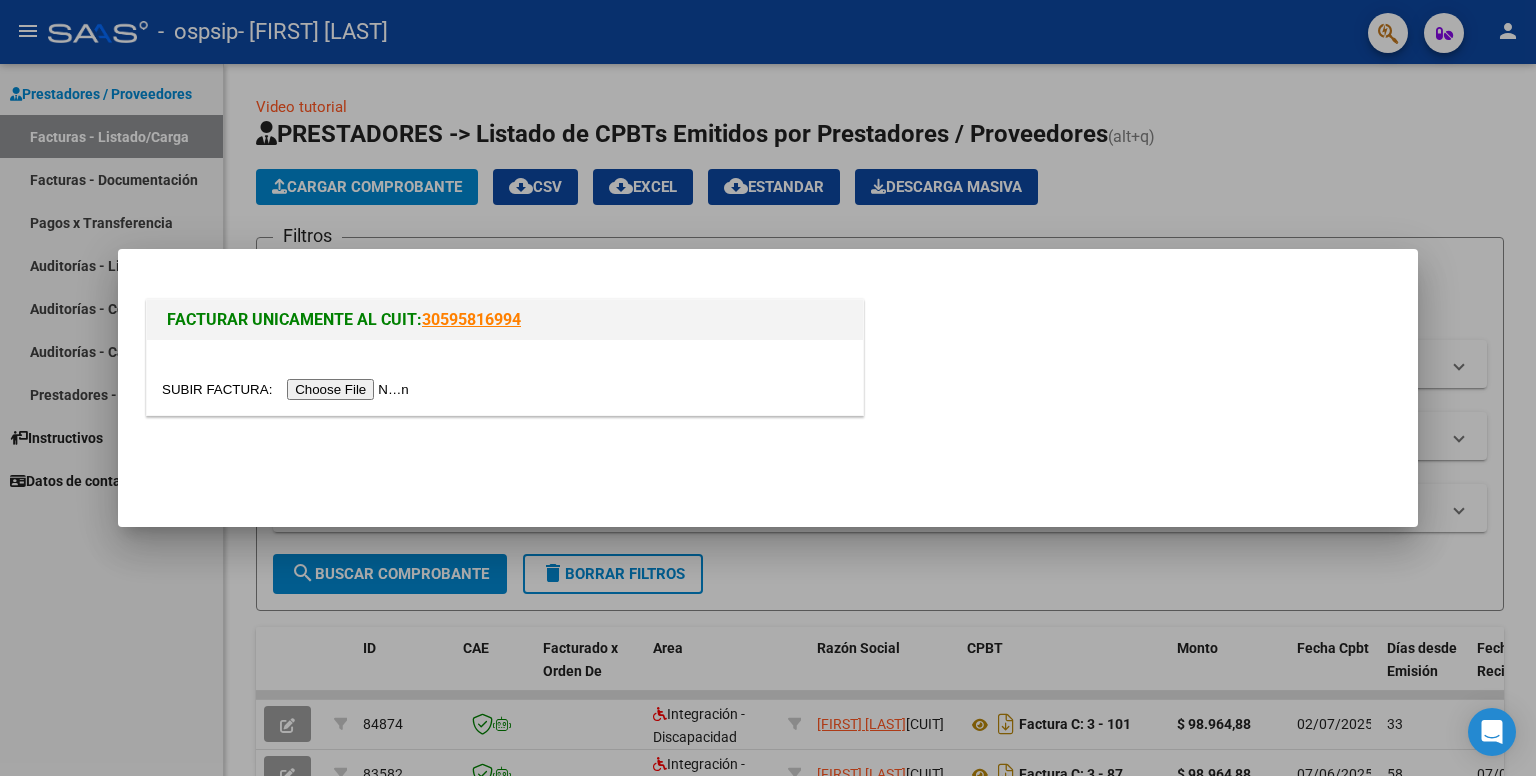 click at bounding box center (768, 388) 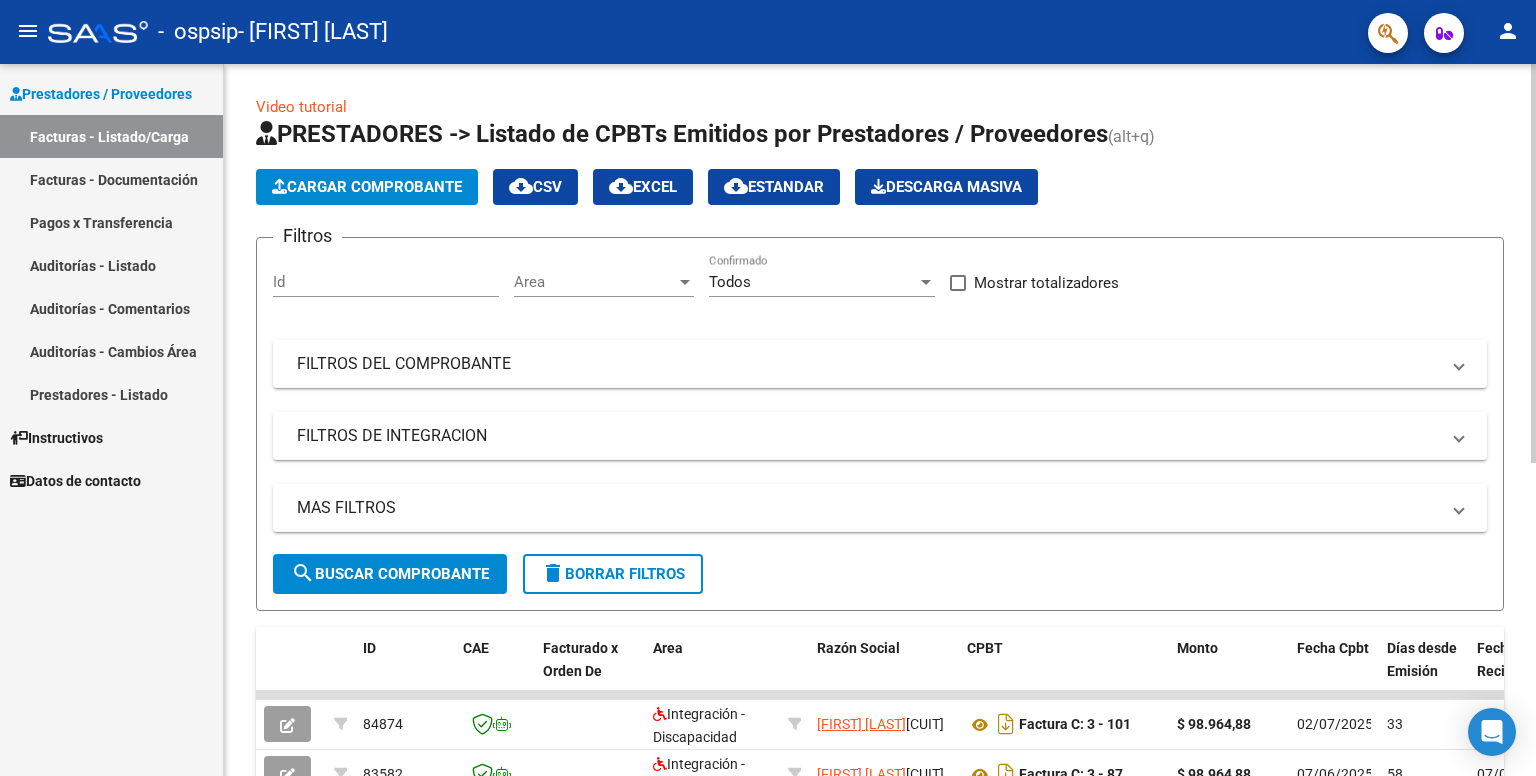 click on "Cargar Comprobante" 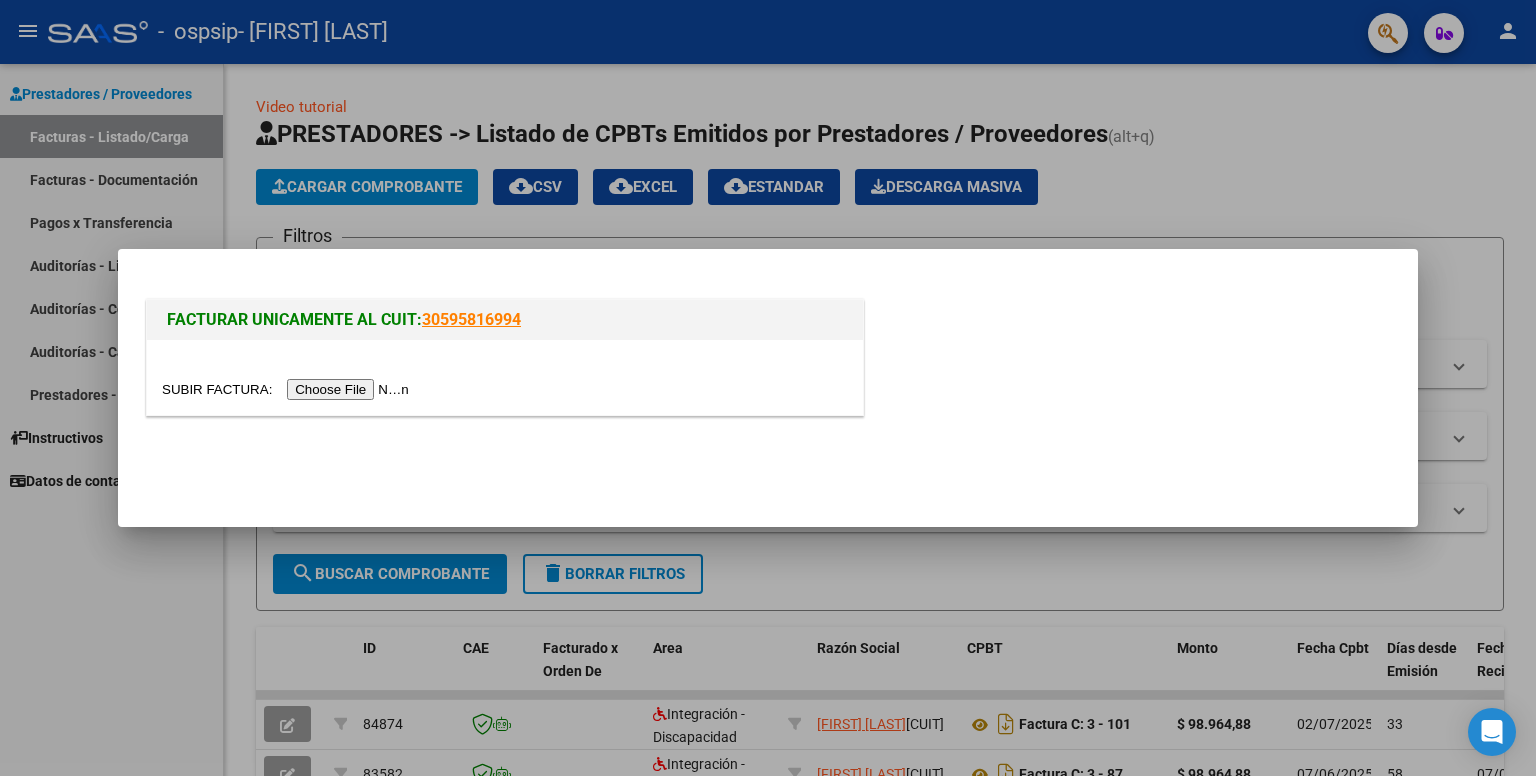 click at bounding box center (288, 389) 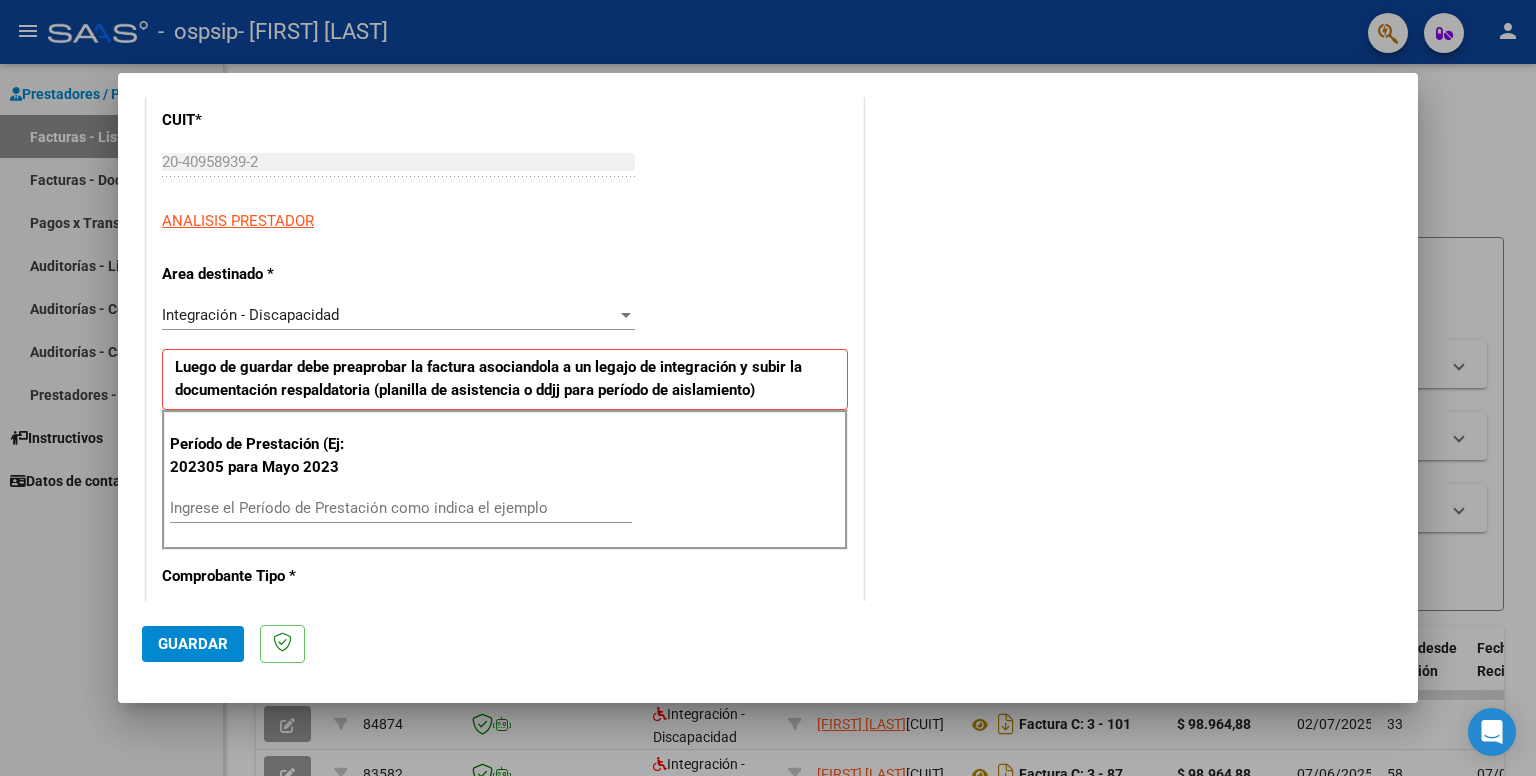 scroll, scrollTop: 270, scrollLeft: 0, axis: vertical 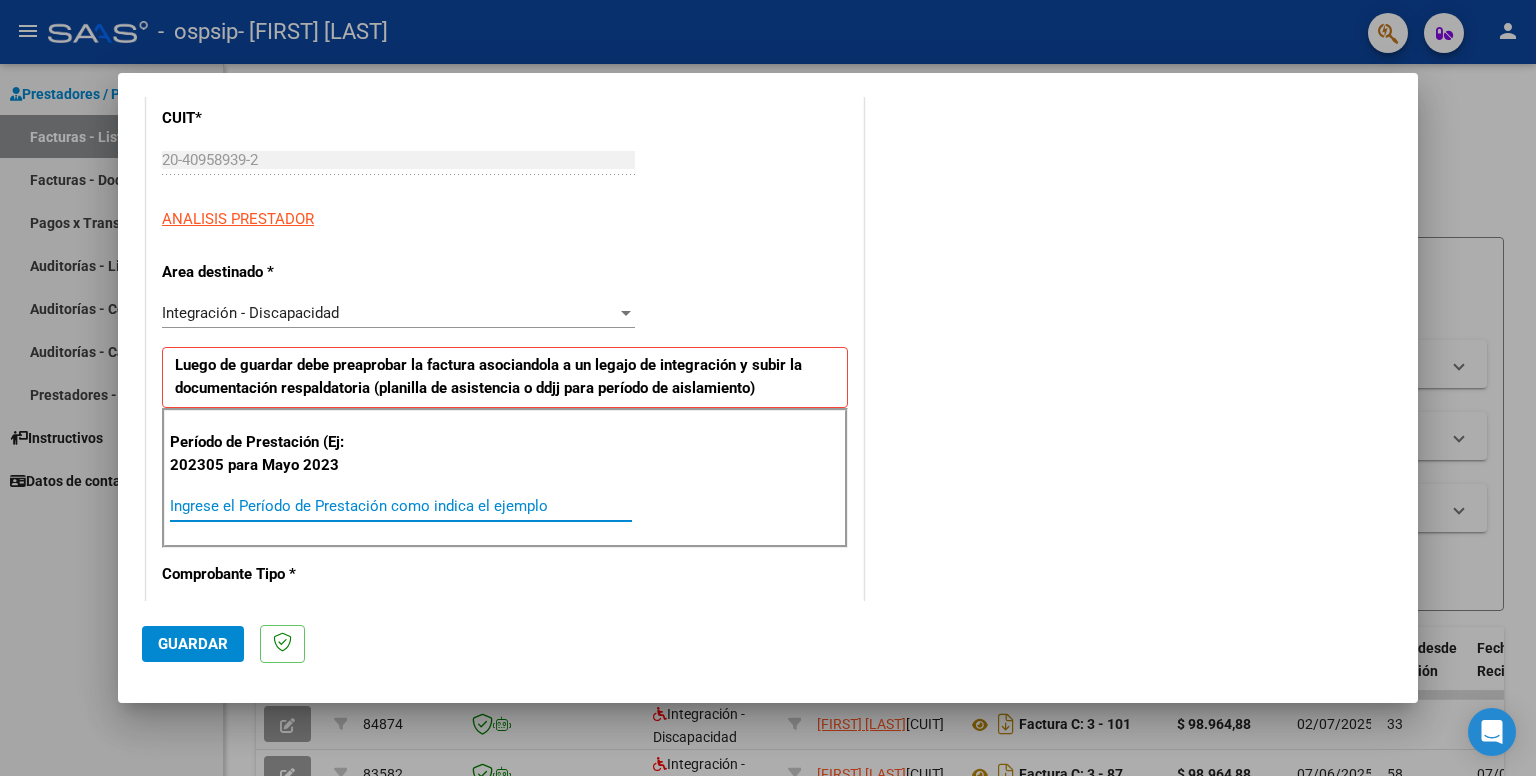 click on "Ingrese el Período de Prestación como indica el ejemplo" at bounding box center (401, 506) 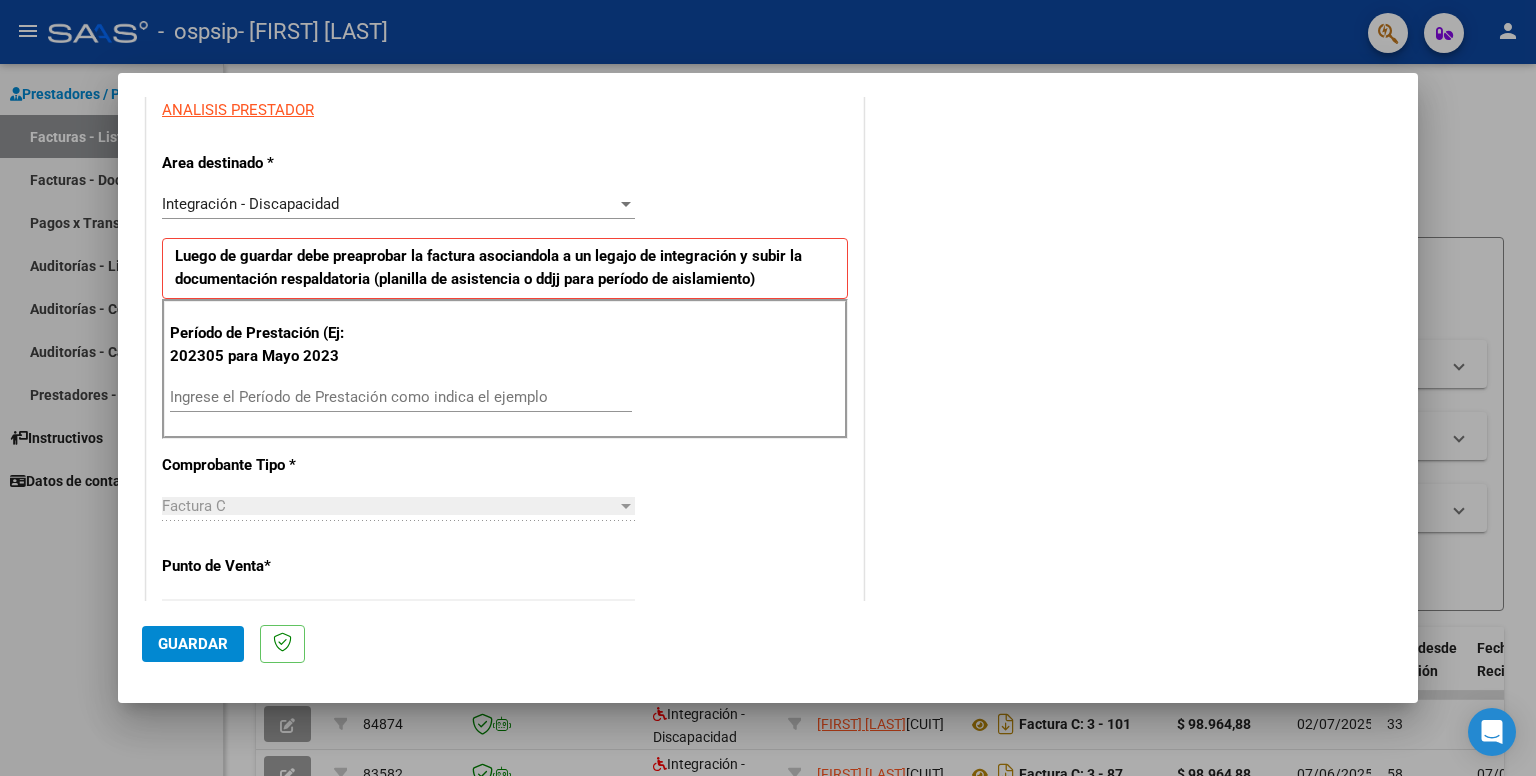 scroll, scrollTop: 388, scrollLeft: 0, axis: vertical 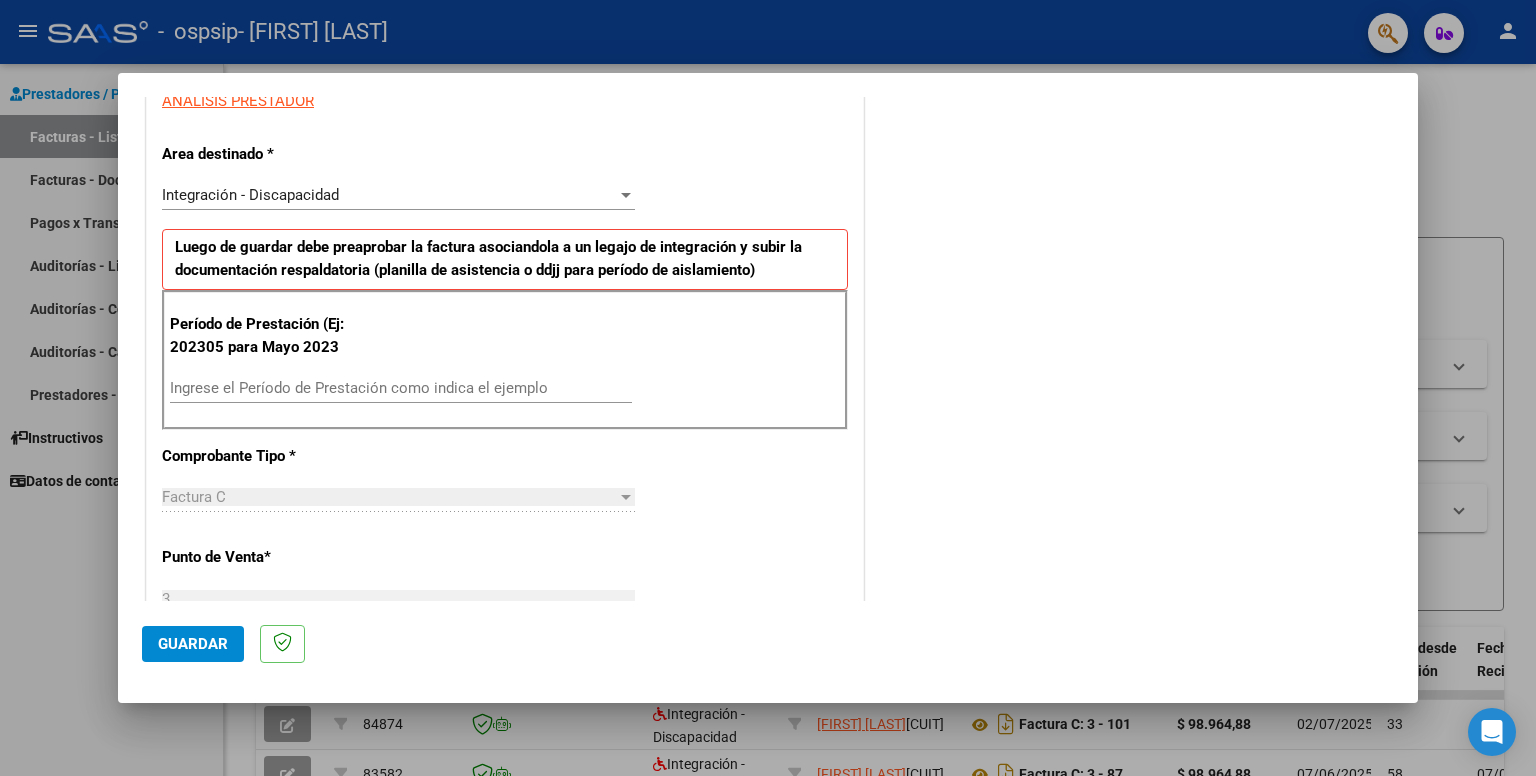 click on "Integración - Discapacidad" at bounding box center [389, 195] 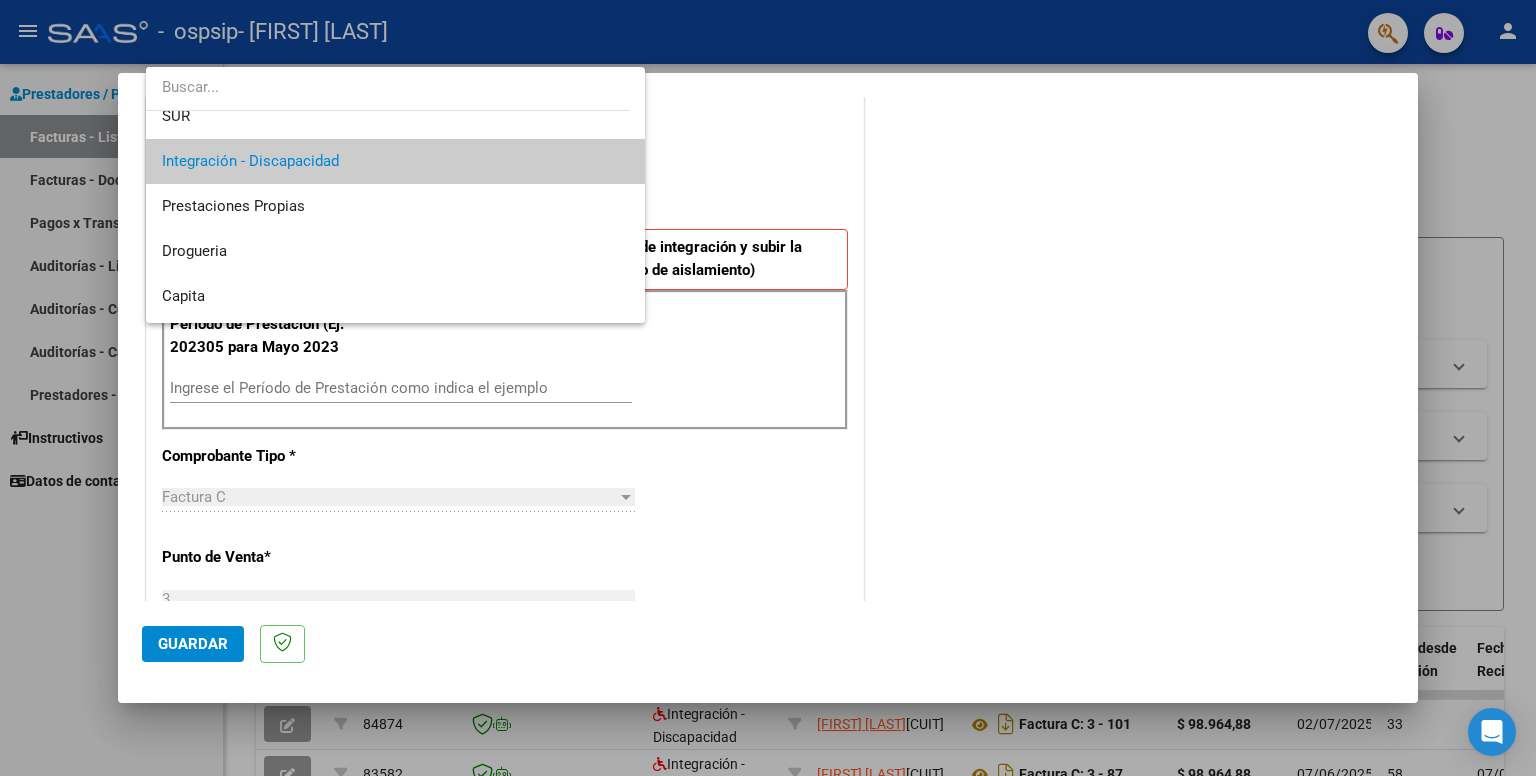 scroll, scrollTop: 106, scrollLeft: 0, axis: vertical 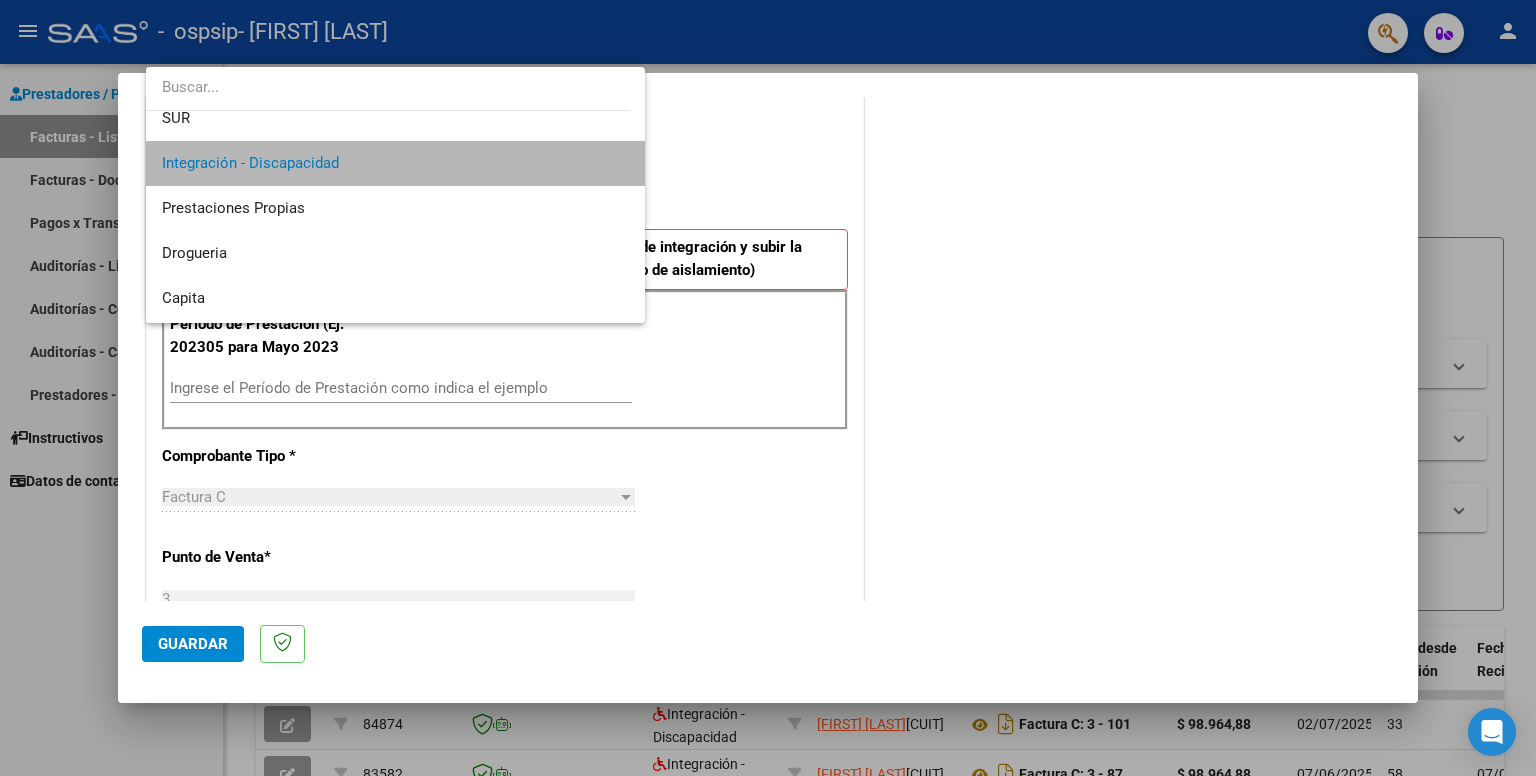 click on "Integración - Discapacidad" at bounding box center (396, 163) 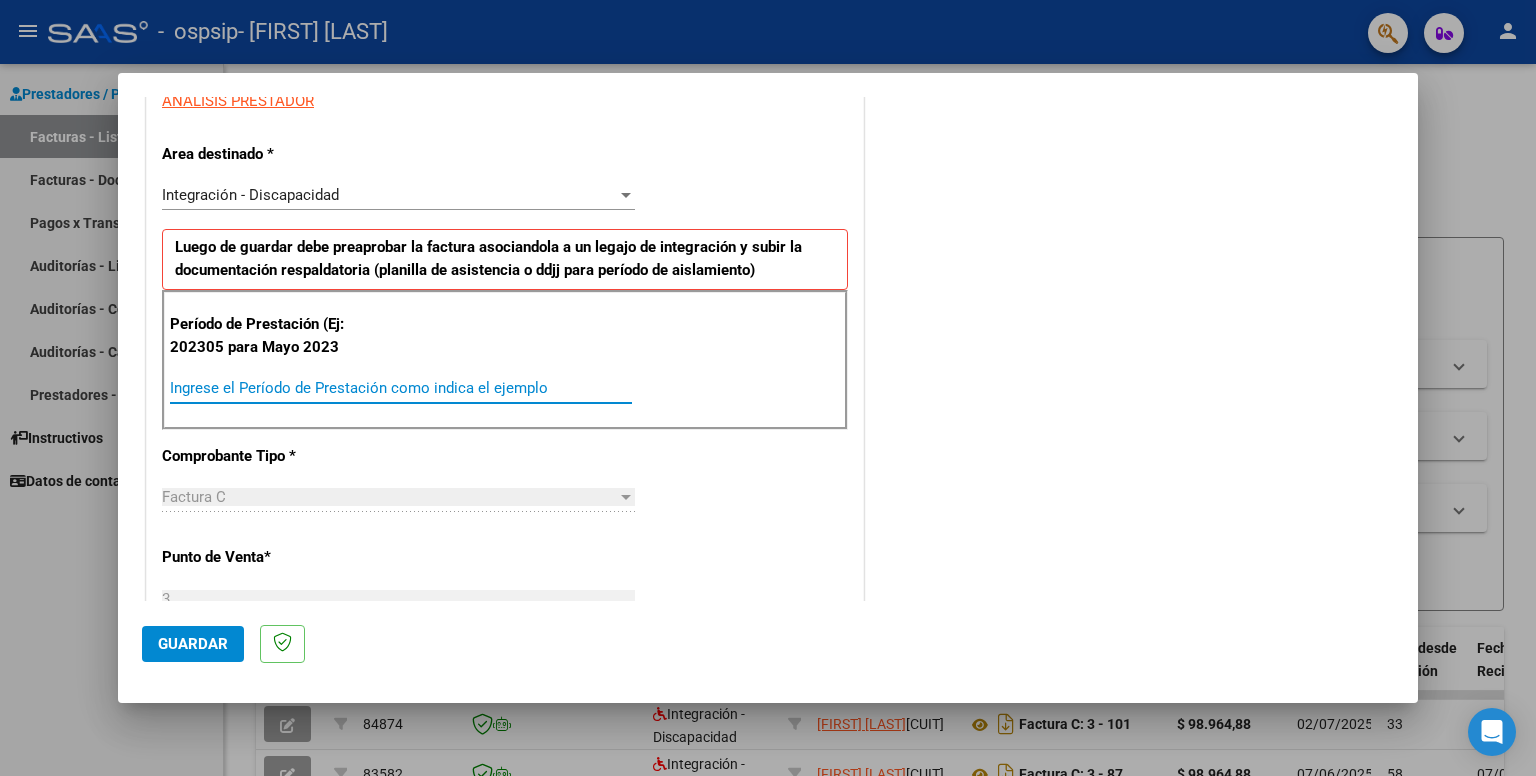 click on "Ingrese el Período de Prestación como indica el ejemplo" at bounding box center [401, 388] 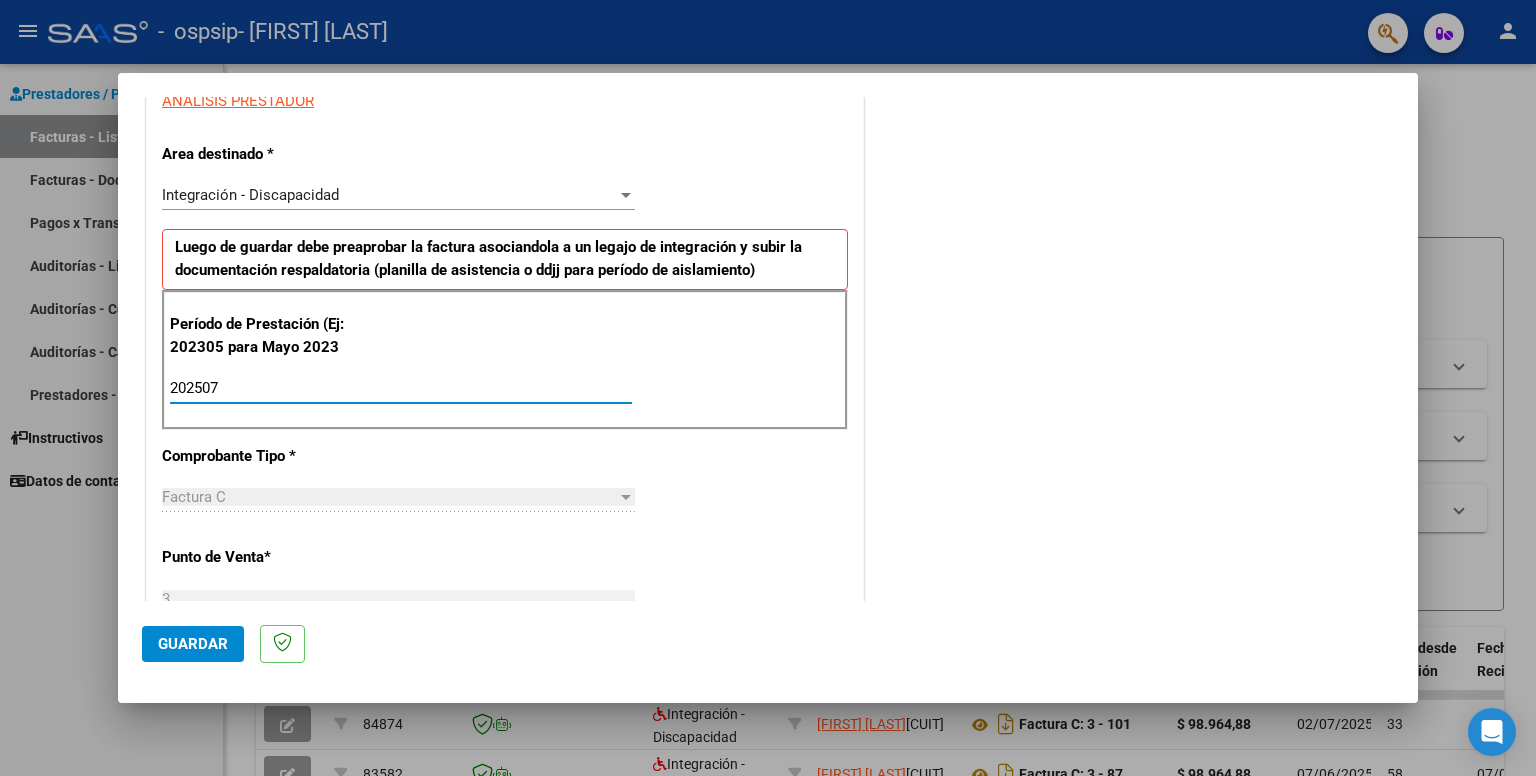 type on "202507" 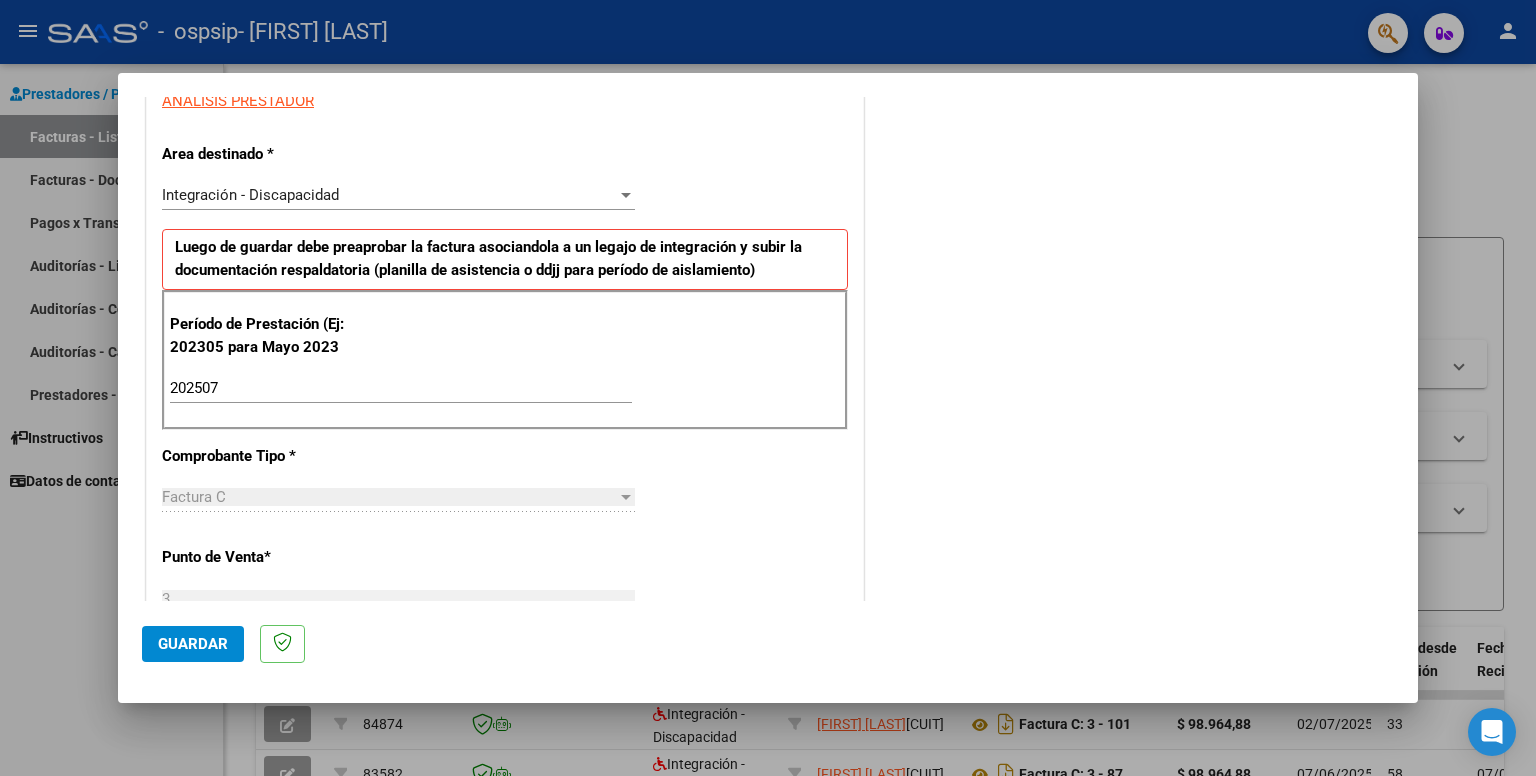 drag, startPoint x: 718, startPoint y: 508, endPoint x: 661, endPoint y: 553, distance: 72.62231 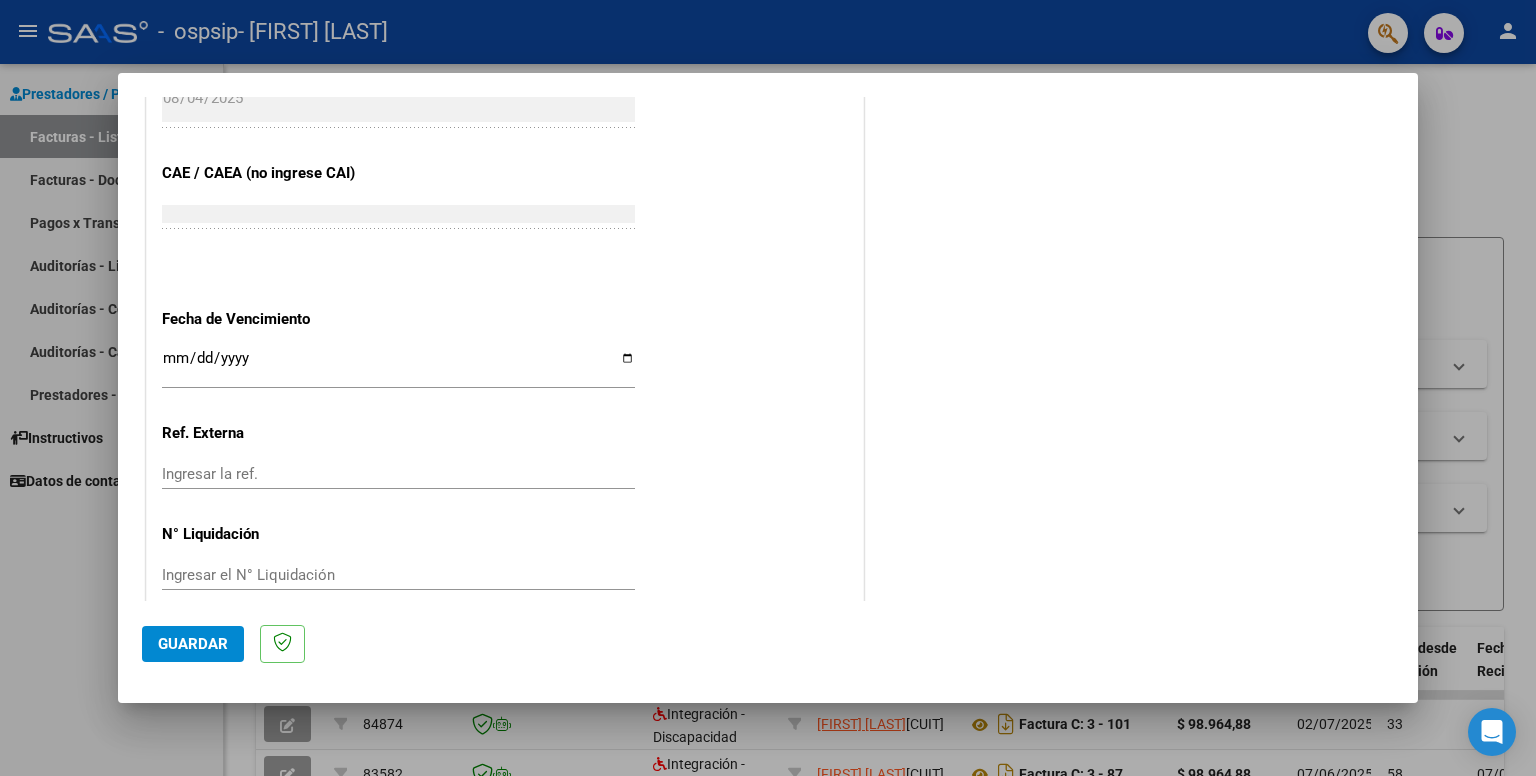 scroll, scrollTop: 1215, scrollLeft: 0, axis: vertical 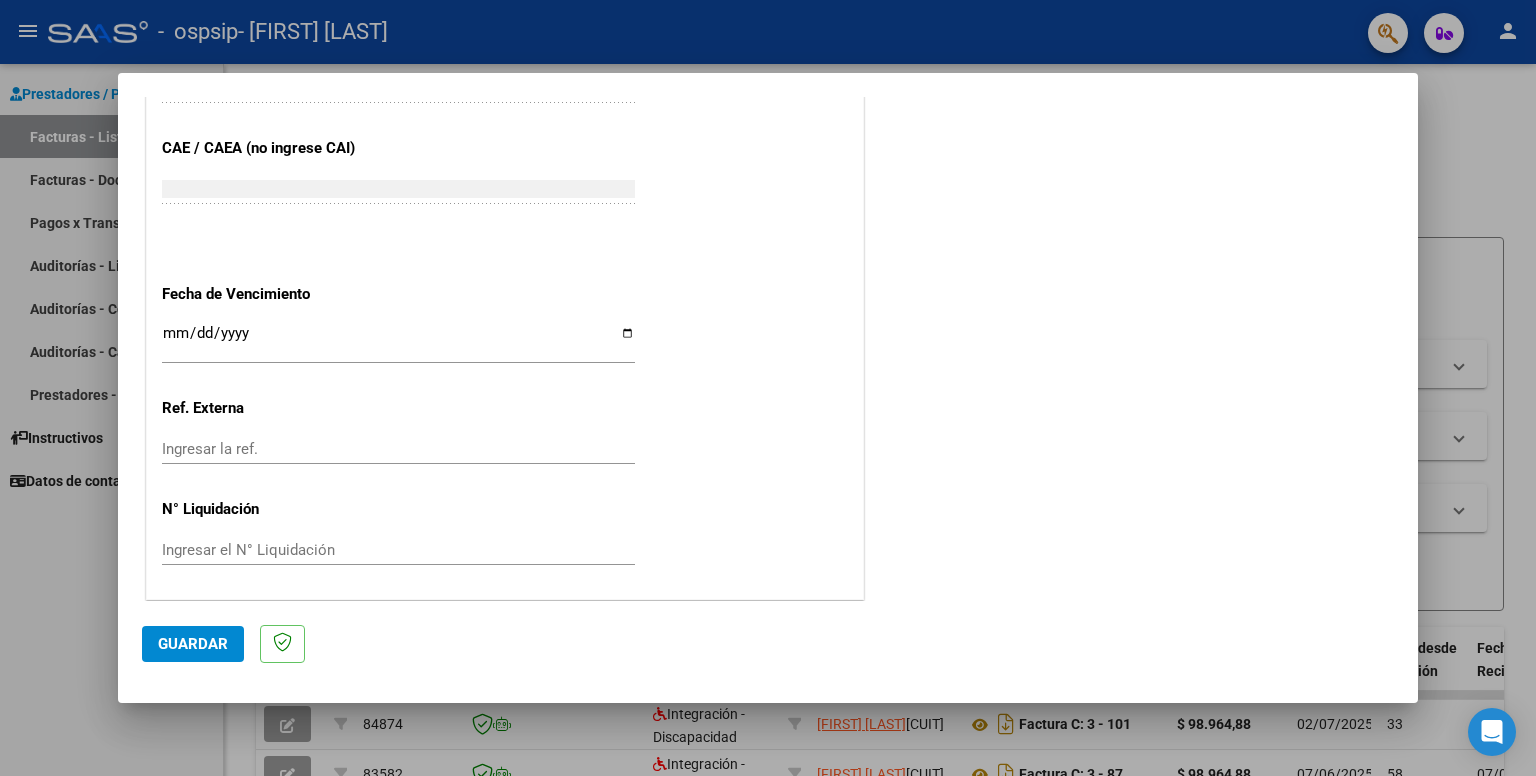 click on "Guardar" 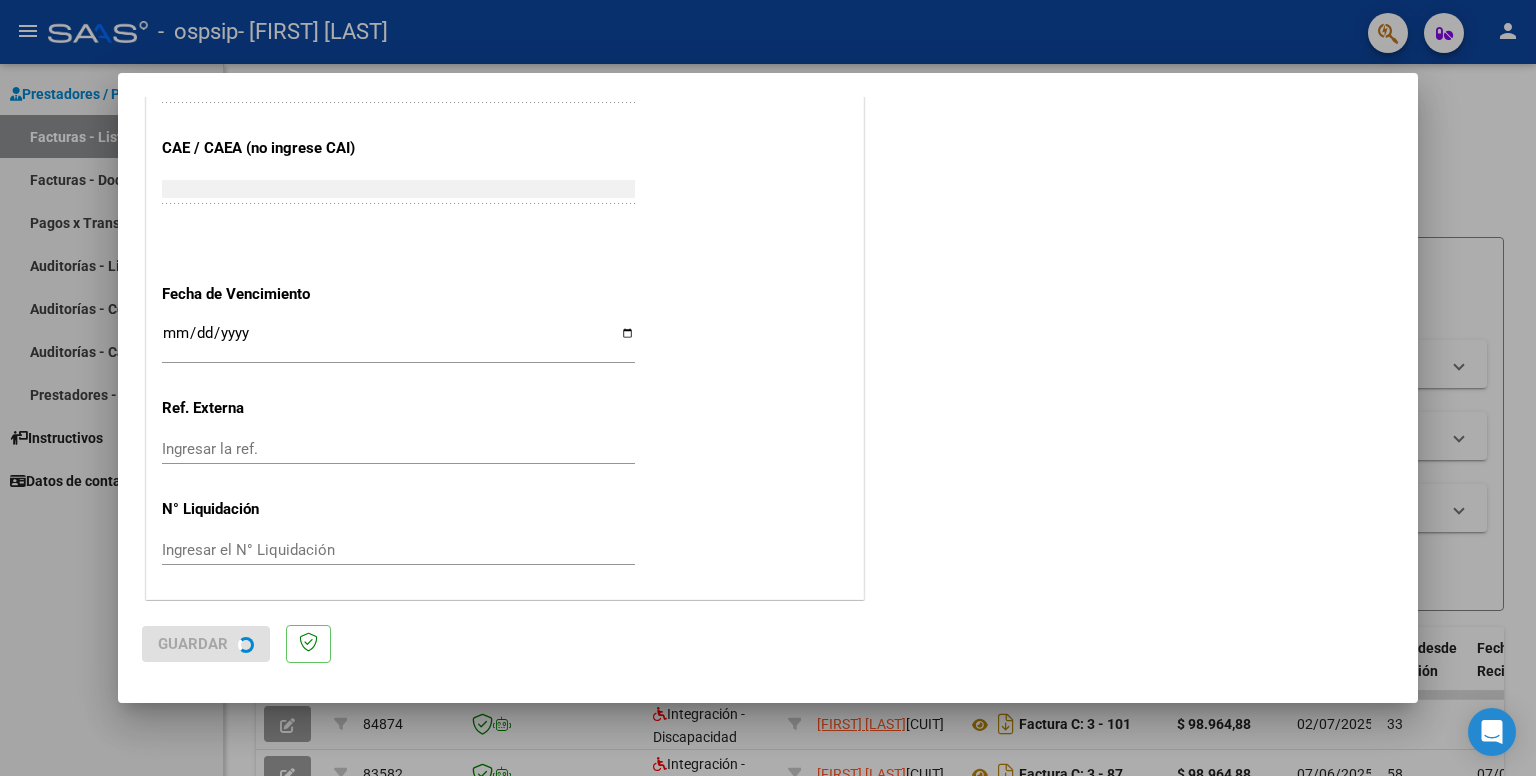 scroll, scrollTop: 0, scrollLeft: 0, axis: both 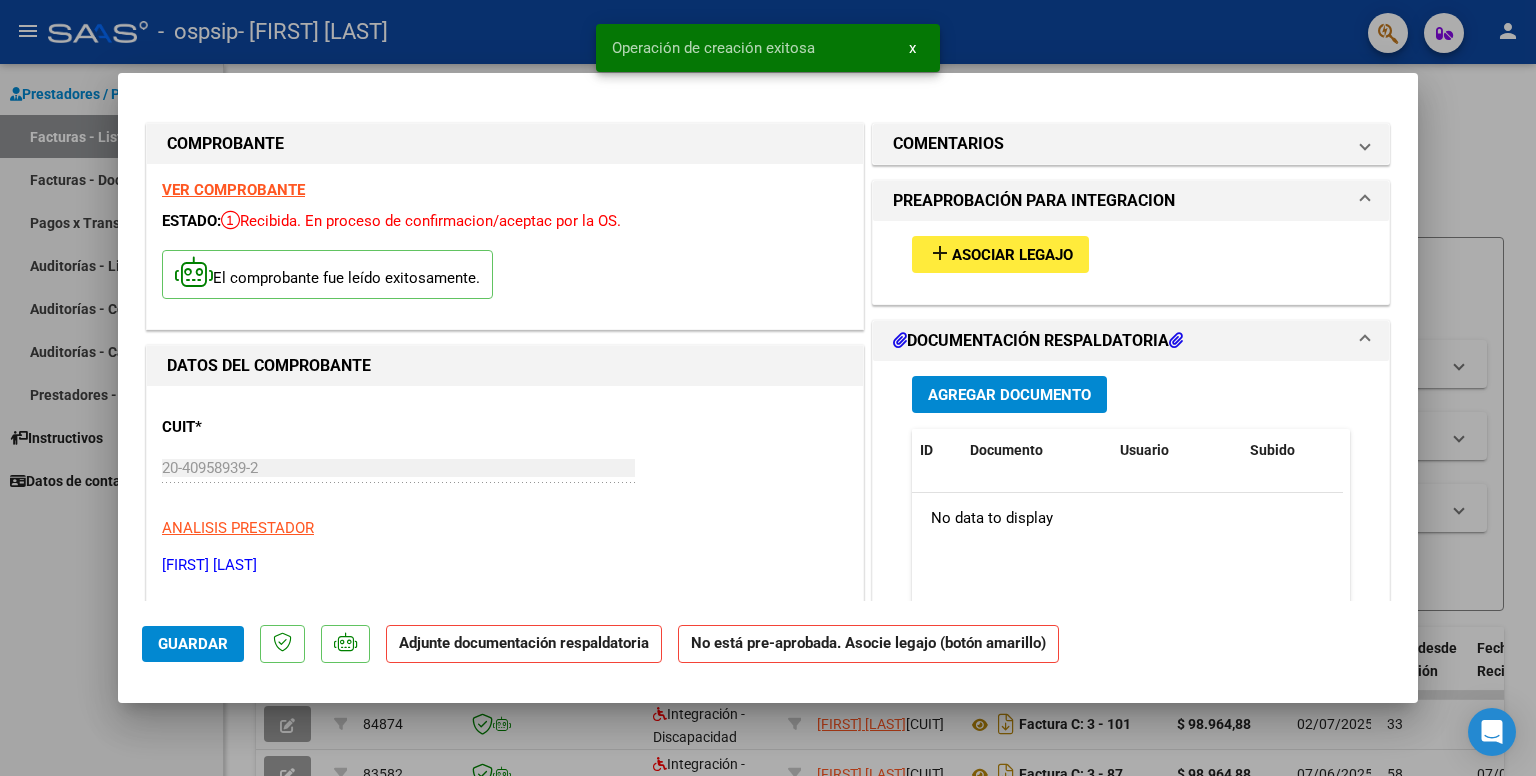 click on "Asociar Legajo" at bounding box center (1012, 255) 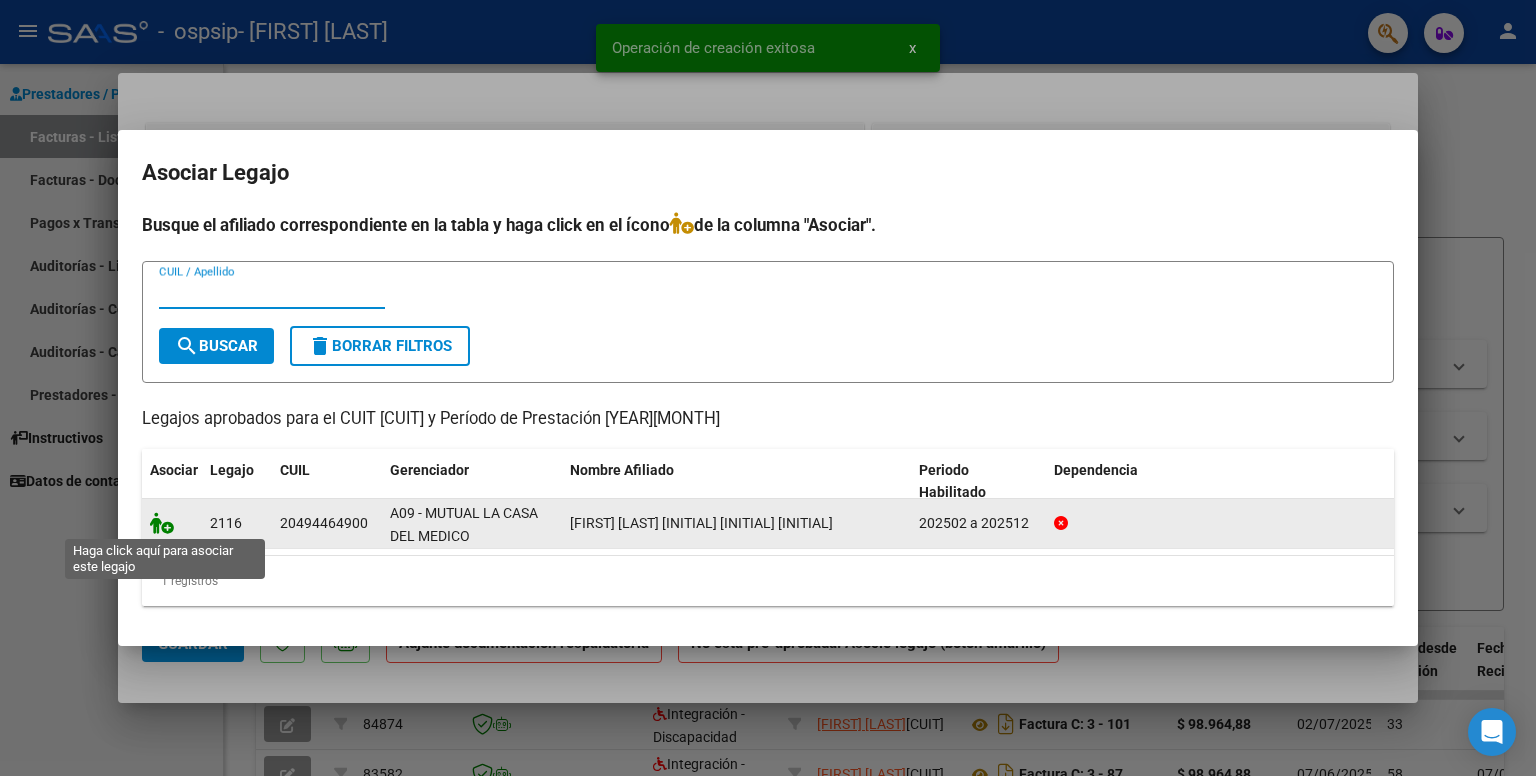 click 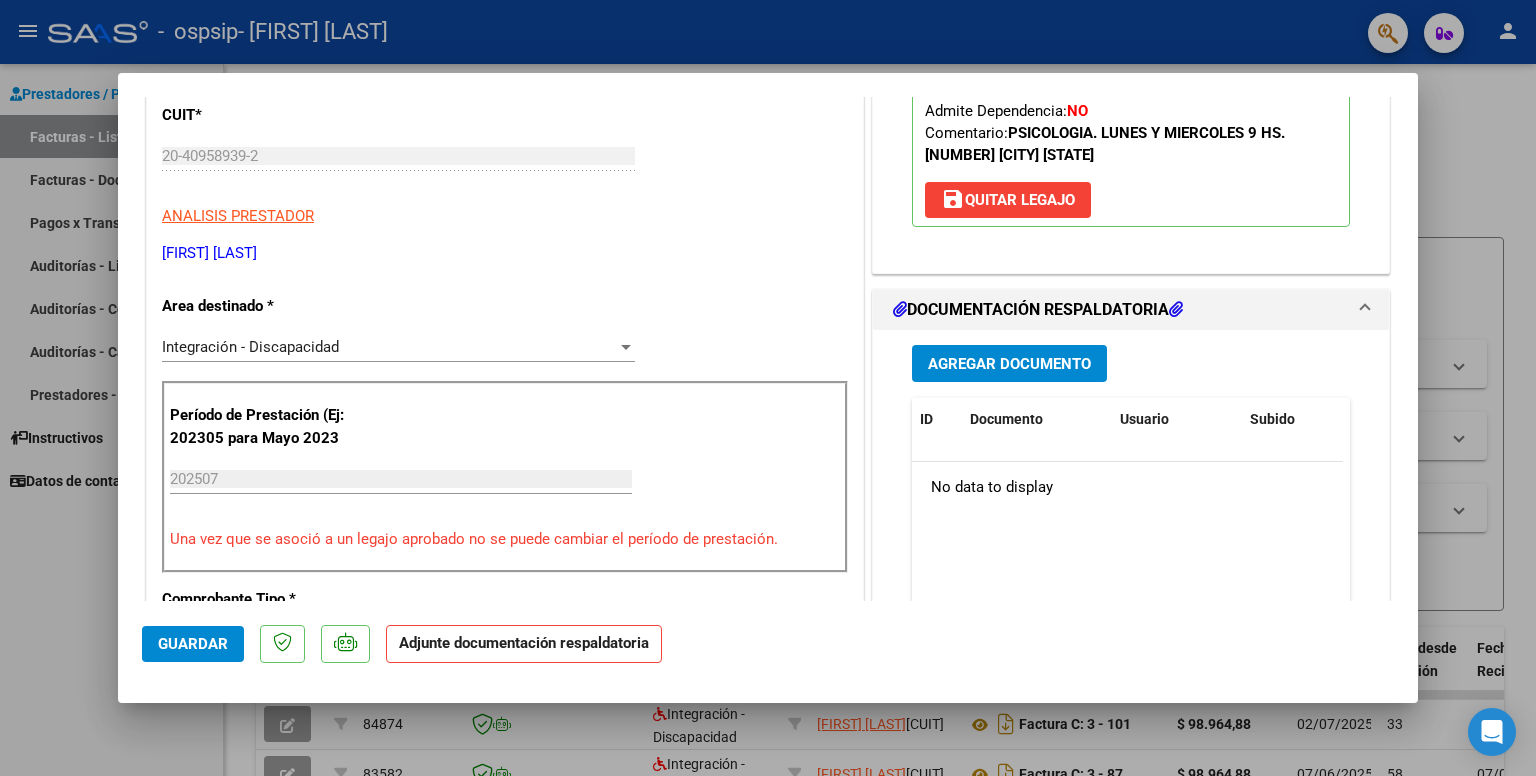 scroll, scrollTop: 312, scrollLeft: 0, axis: vertical 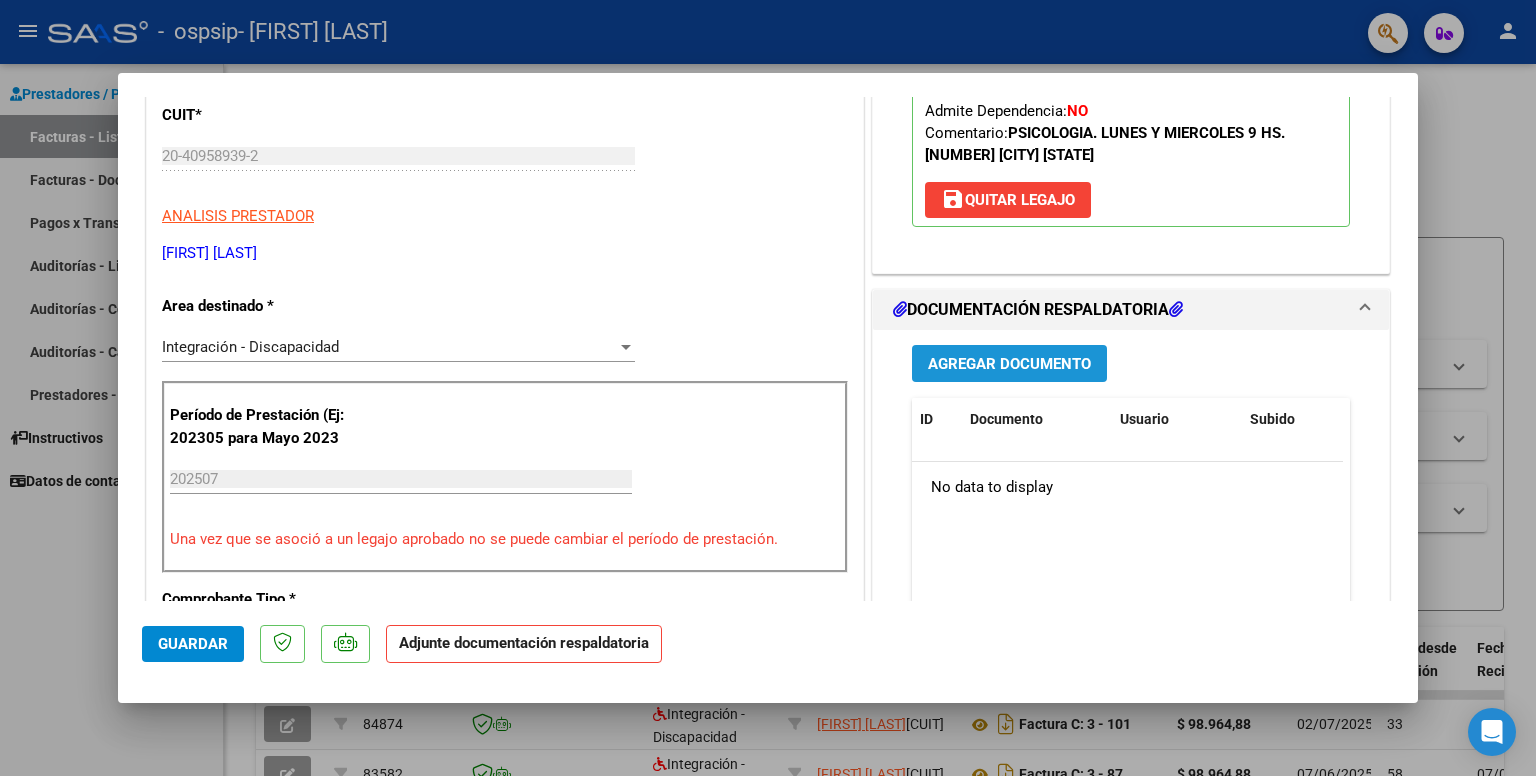 click on "Agregar Documento" at bounding box center (1009, 364) 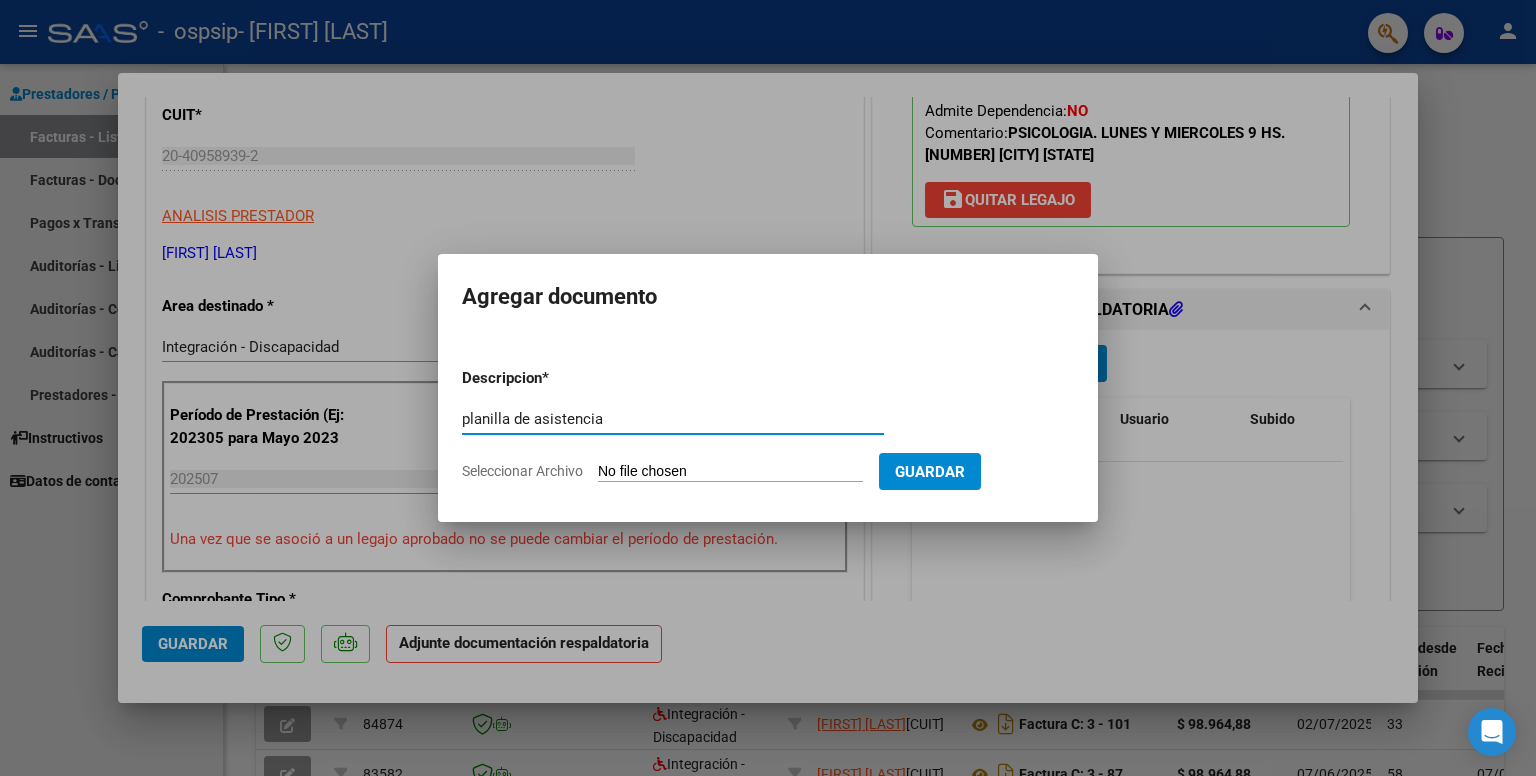 type on "planilla de asistencia" 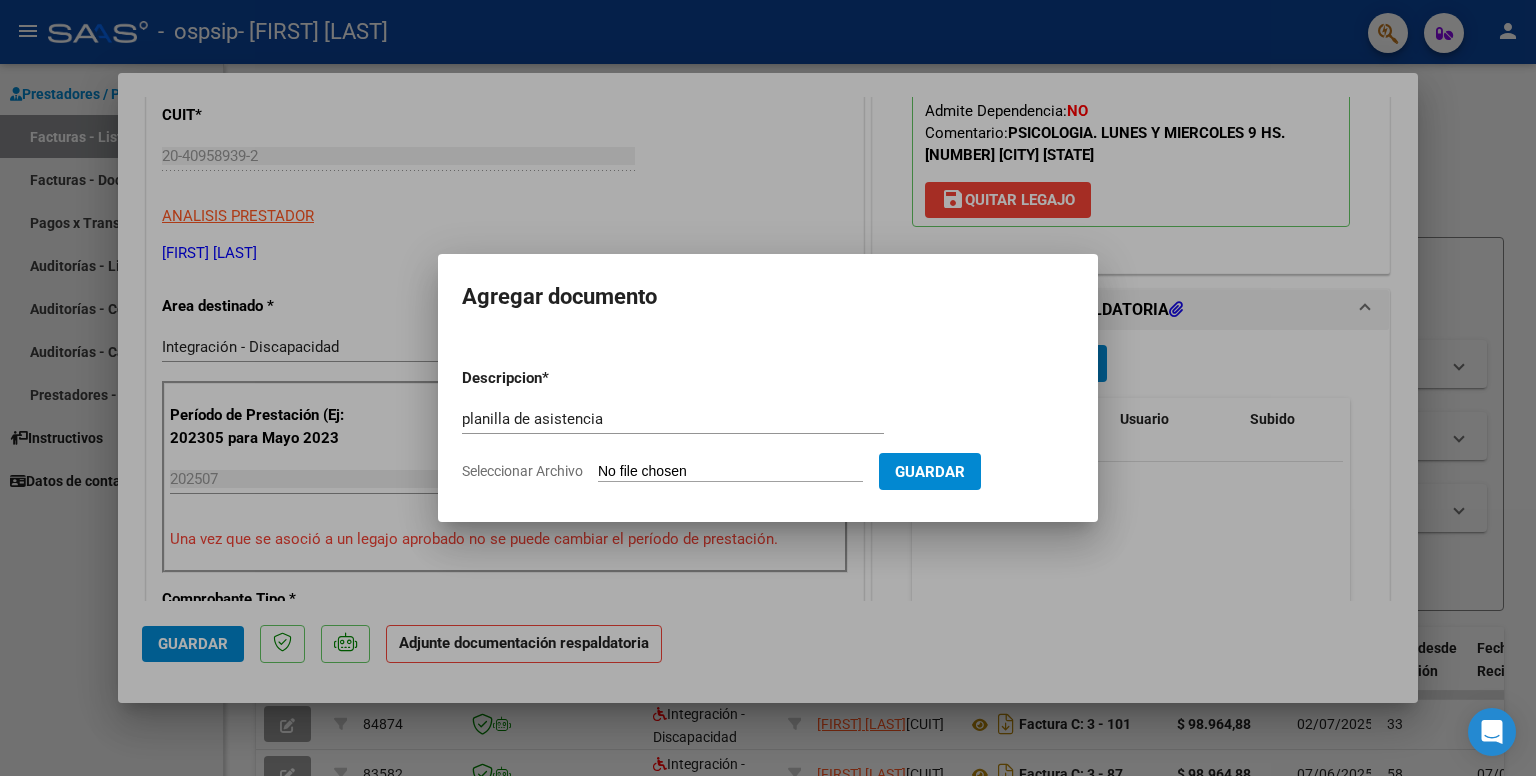 type on "C:\fakepath\asistencia [FIRST] [LAST].pdf" 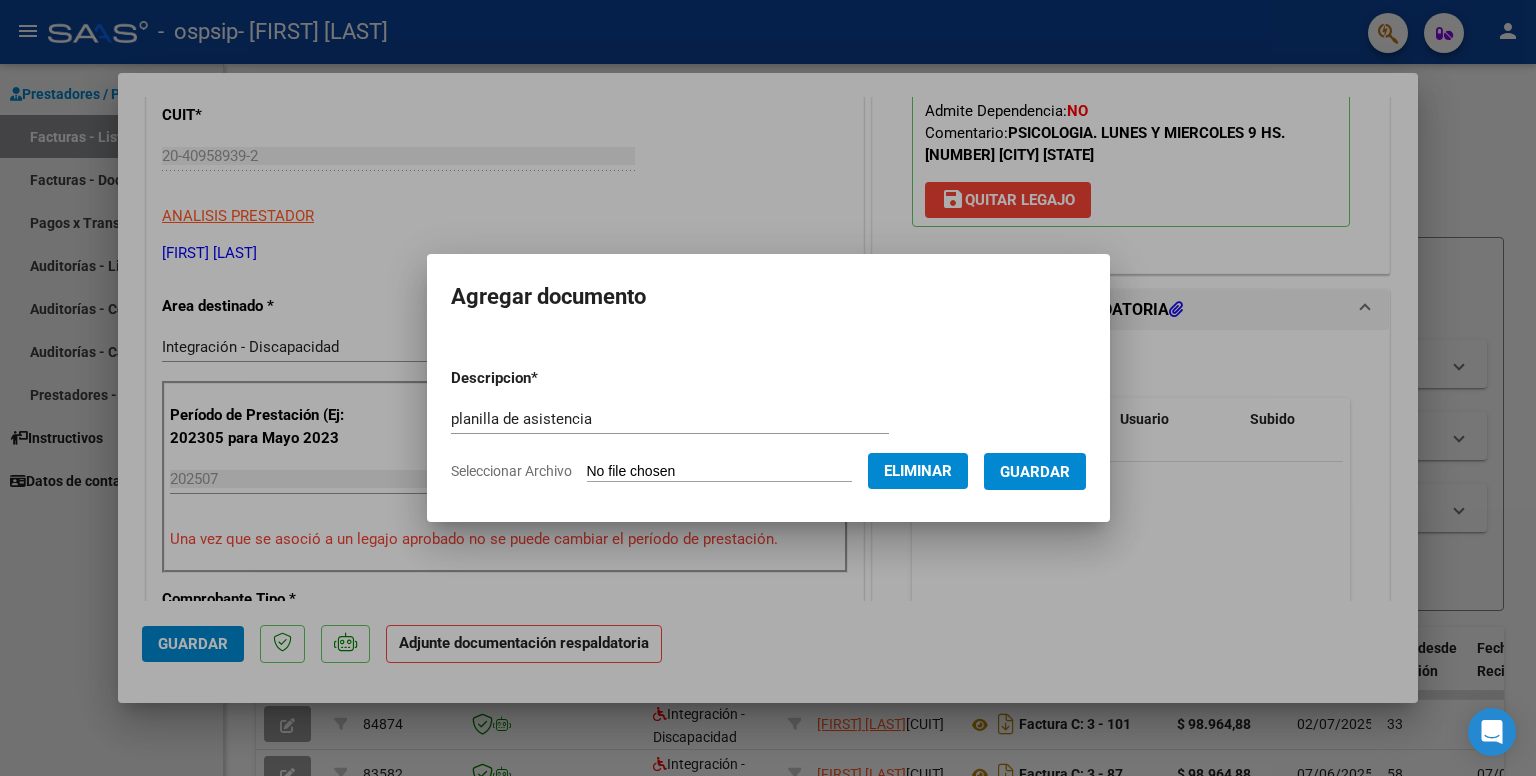 click on "Guardar" at bounding box center [1035, 472] 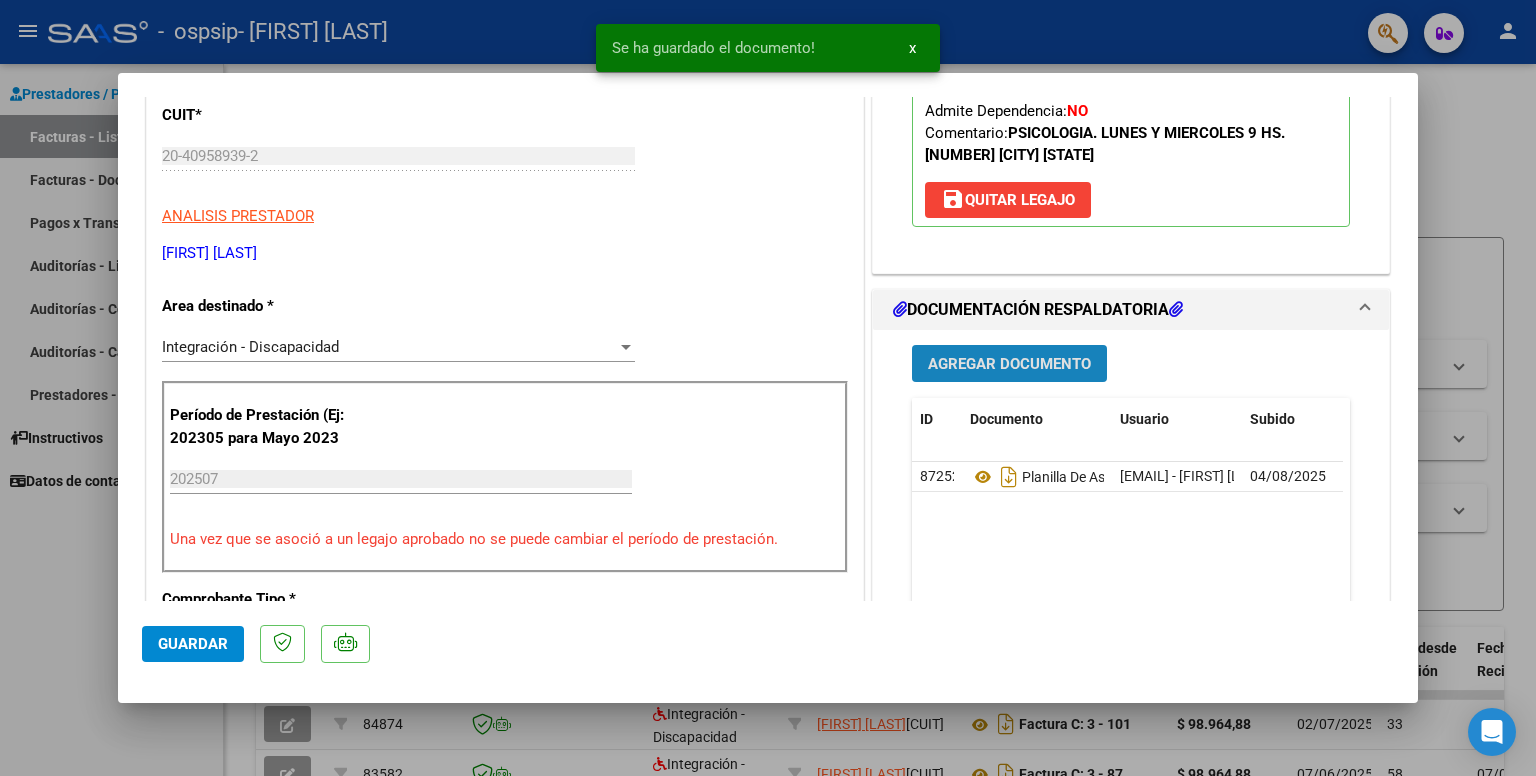 click on "Agregar Documento" at bounding box center (1009, 364) 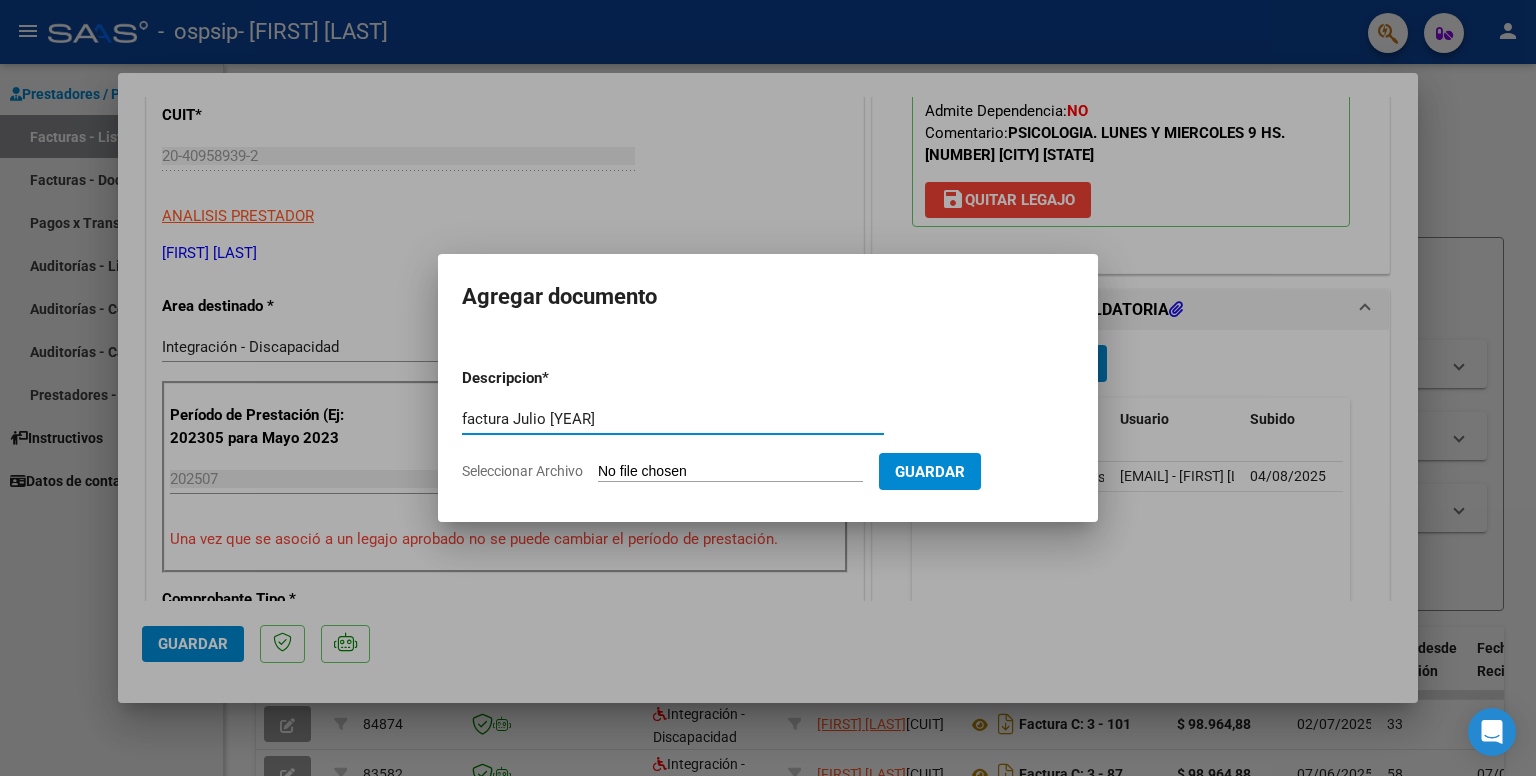 type on "factura Julio [YEAR]" 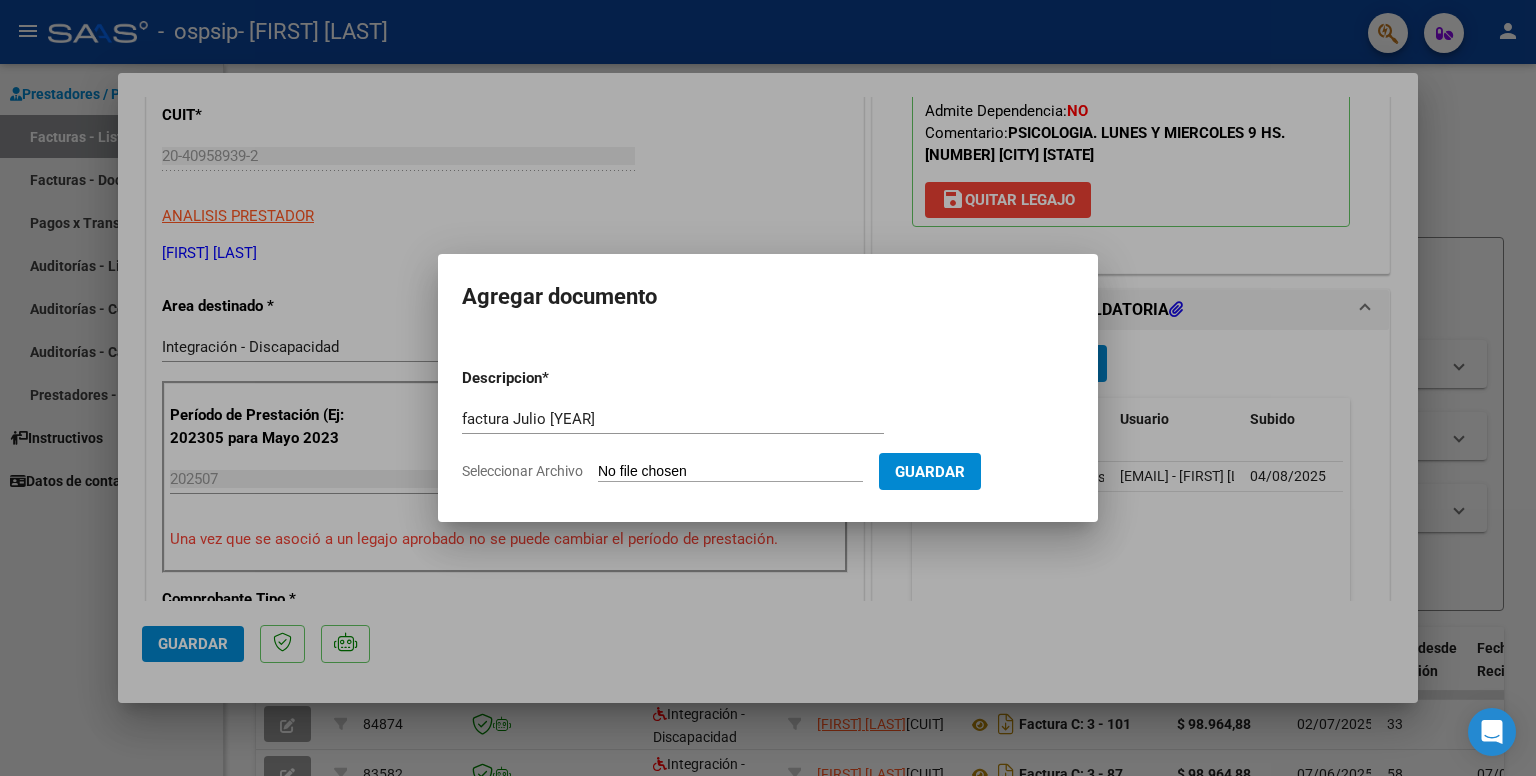 click on "Seleccionar Archivo" 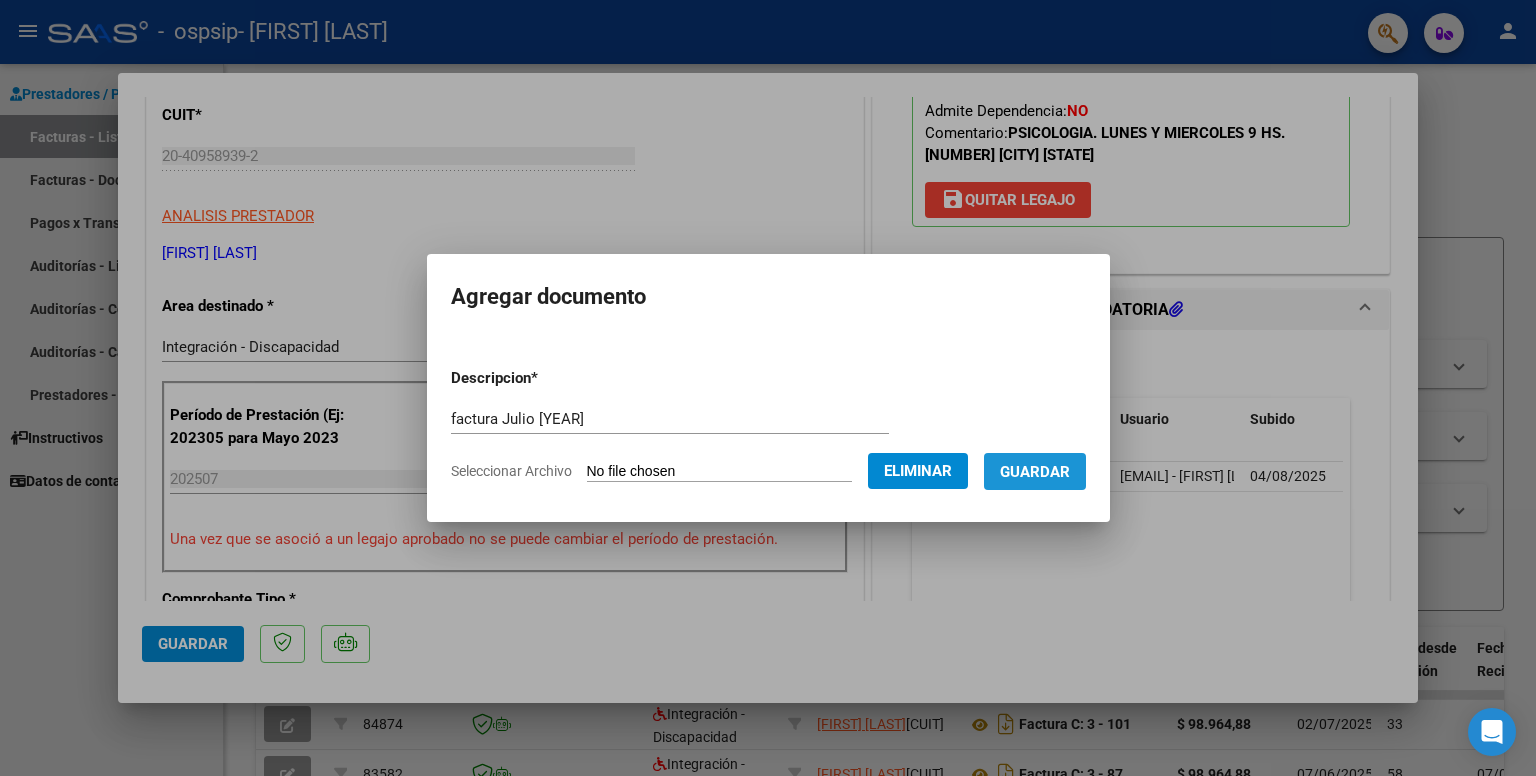 click on "Guardar" at bounding box center [1035, 472] 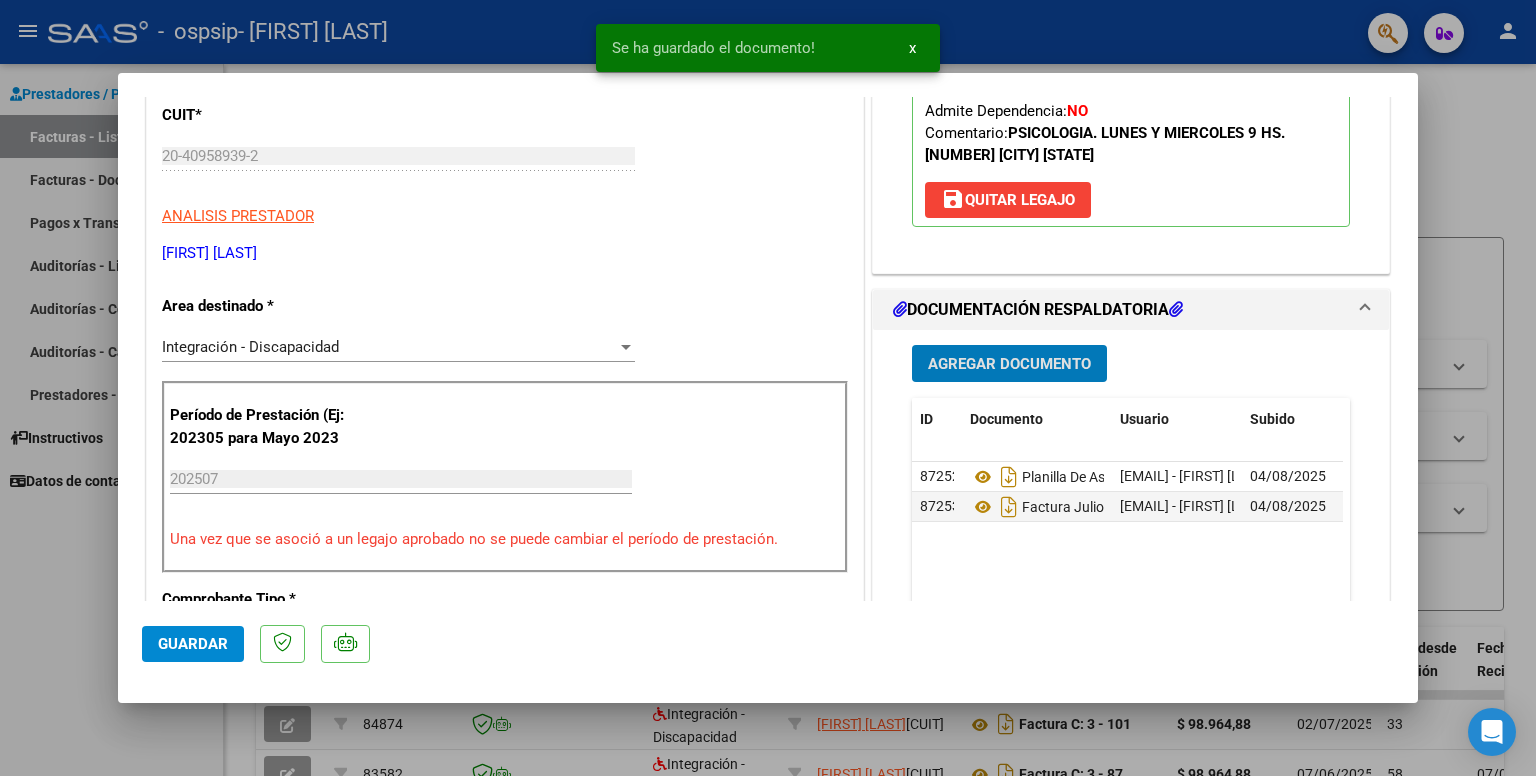 click on "Agregar Documento" at bounding box center (1009, 364) 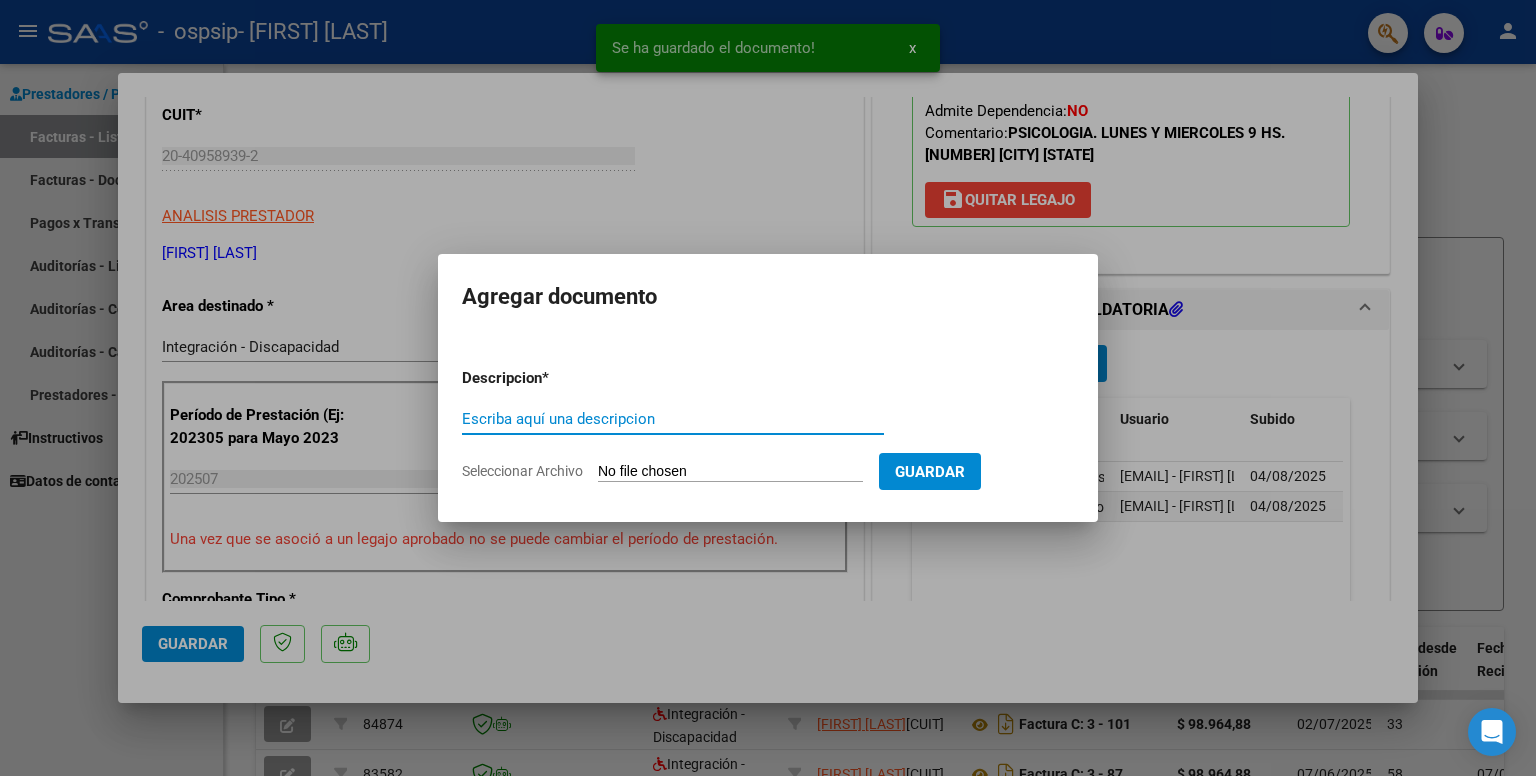 click on "Seleccionar Archivo" 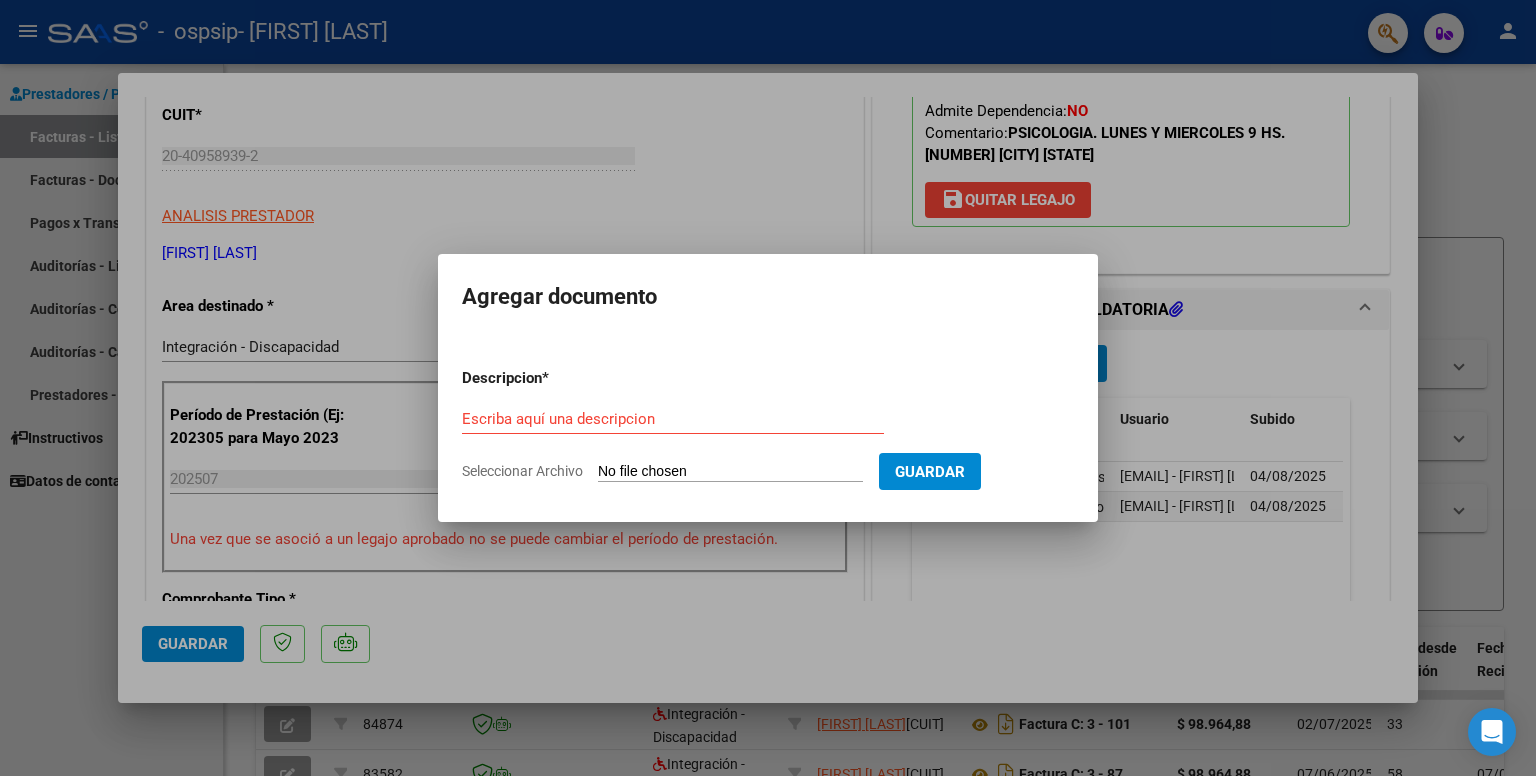 click on "Seleccionar Archivo" at bounding box center (730, 472) 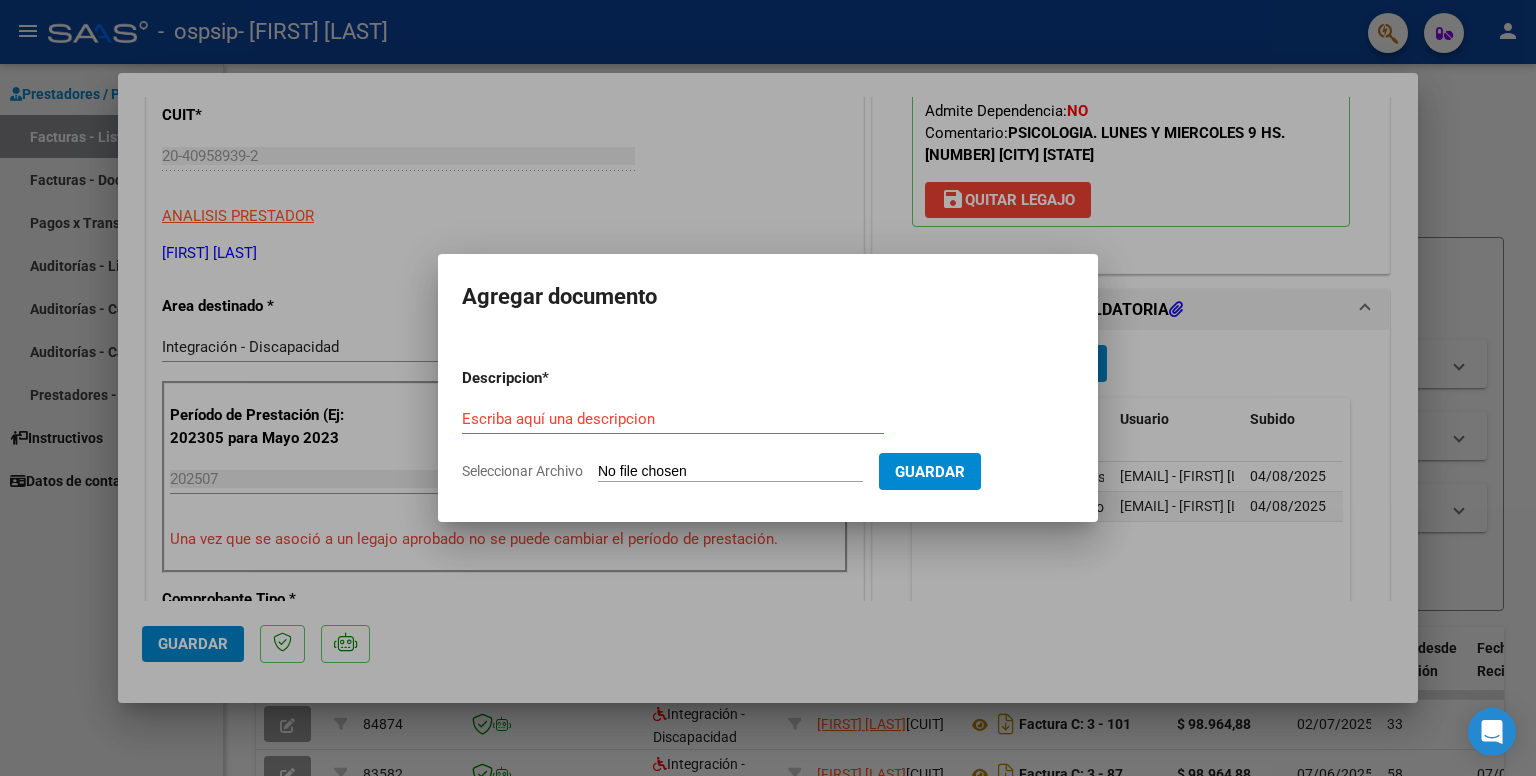 click on "Guardar" at bounding box center [930, 472] 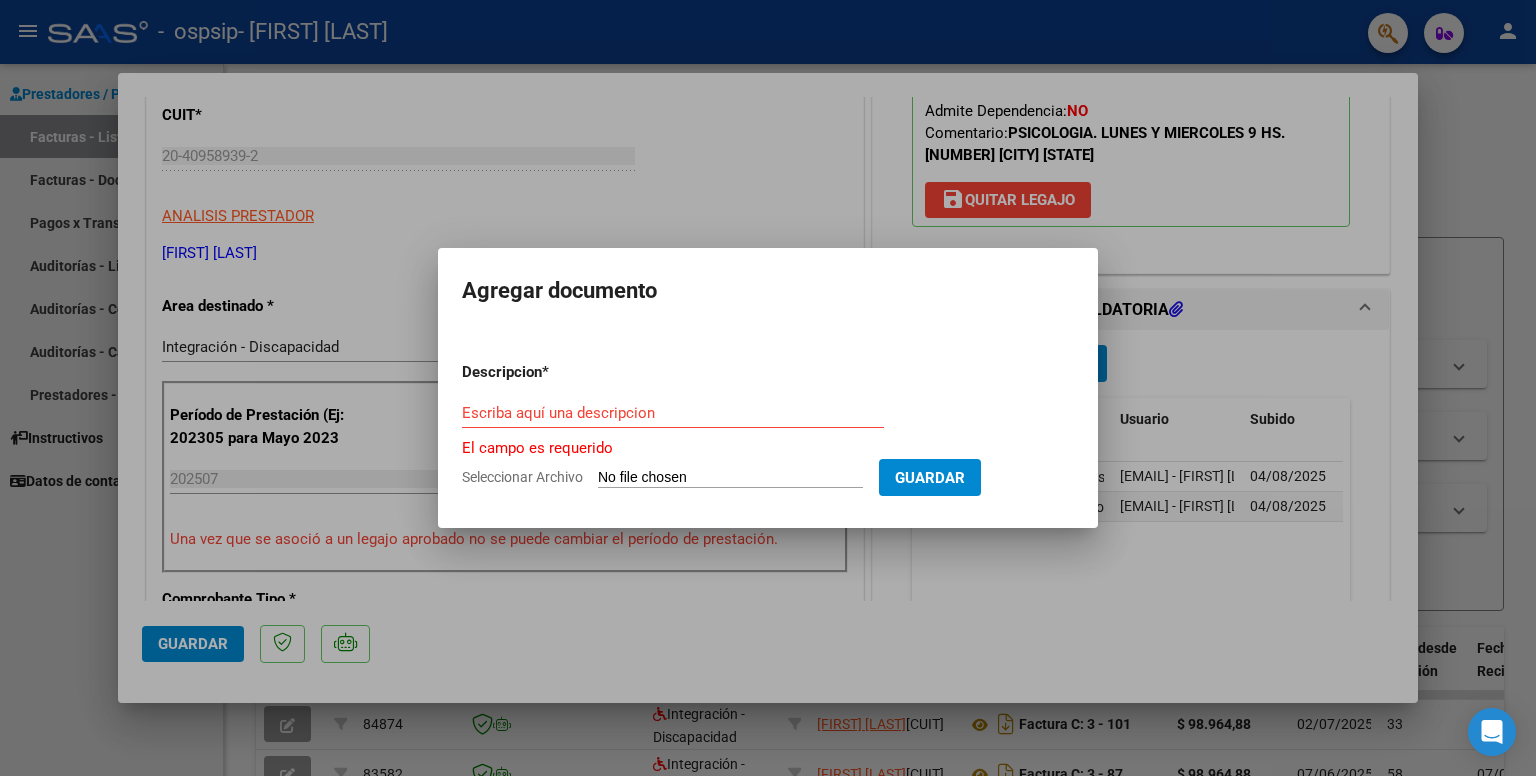click at bounding box center [768, 388] 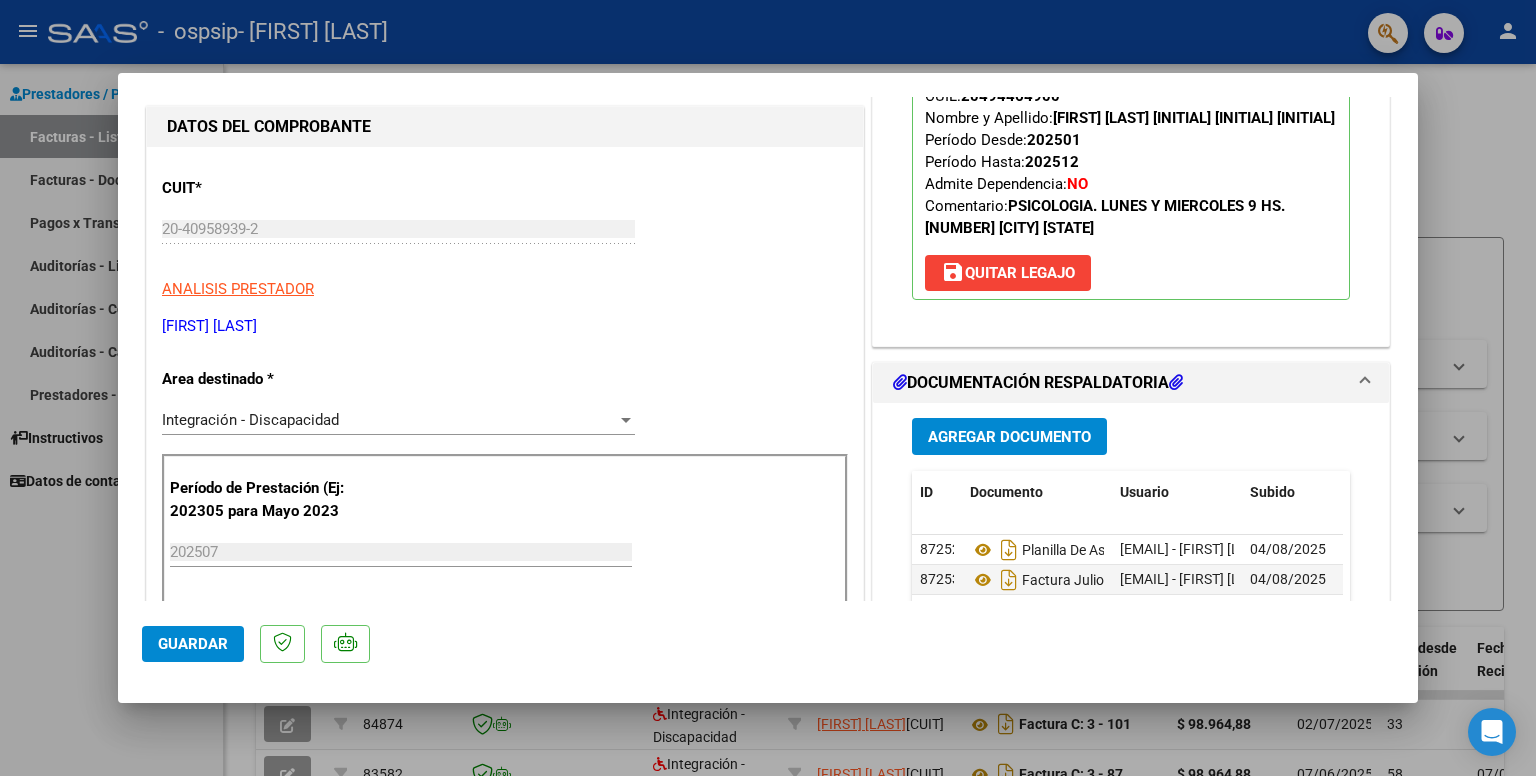 scroll, scrollTop: 240, scrollLeft: 0, axis: vertical 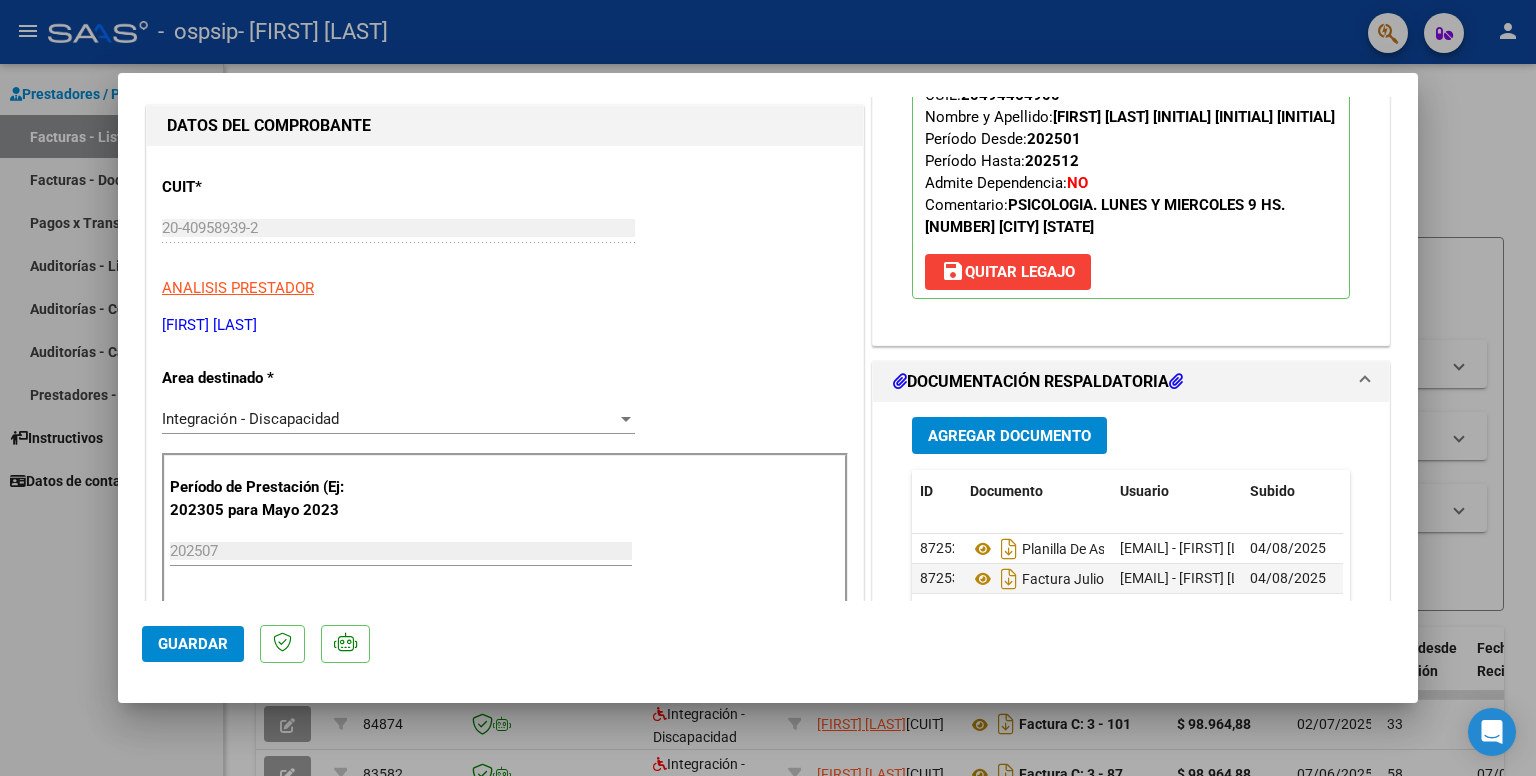 drag, startPoint x: 1510, startPoint y: 521, endPoint x: 773, endPoint y: 387, distance: 749.08276 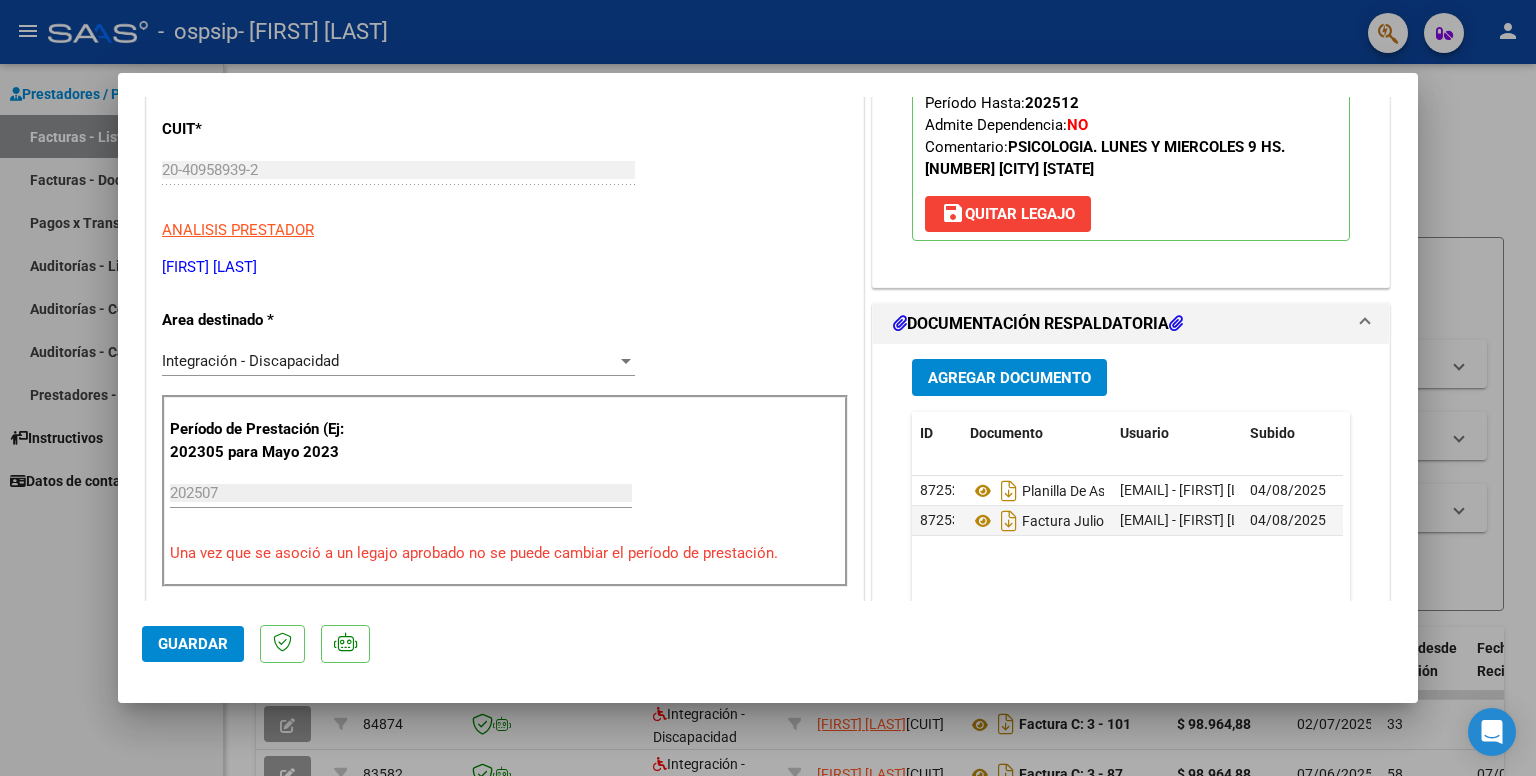 scroll, scrollTop: 298, scrollLeft: 0, axis: vertical 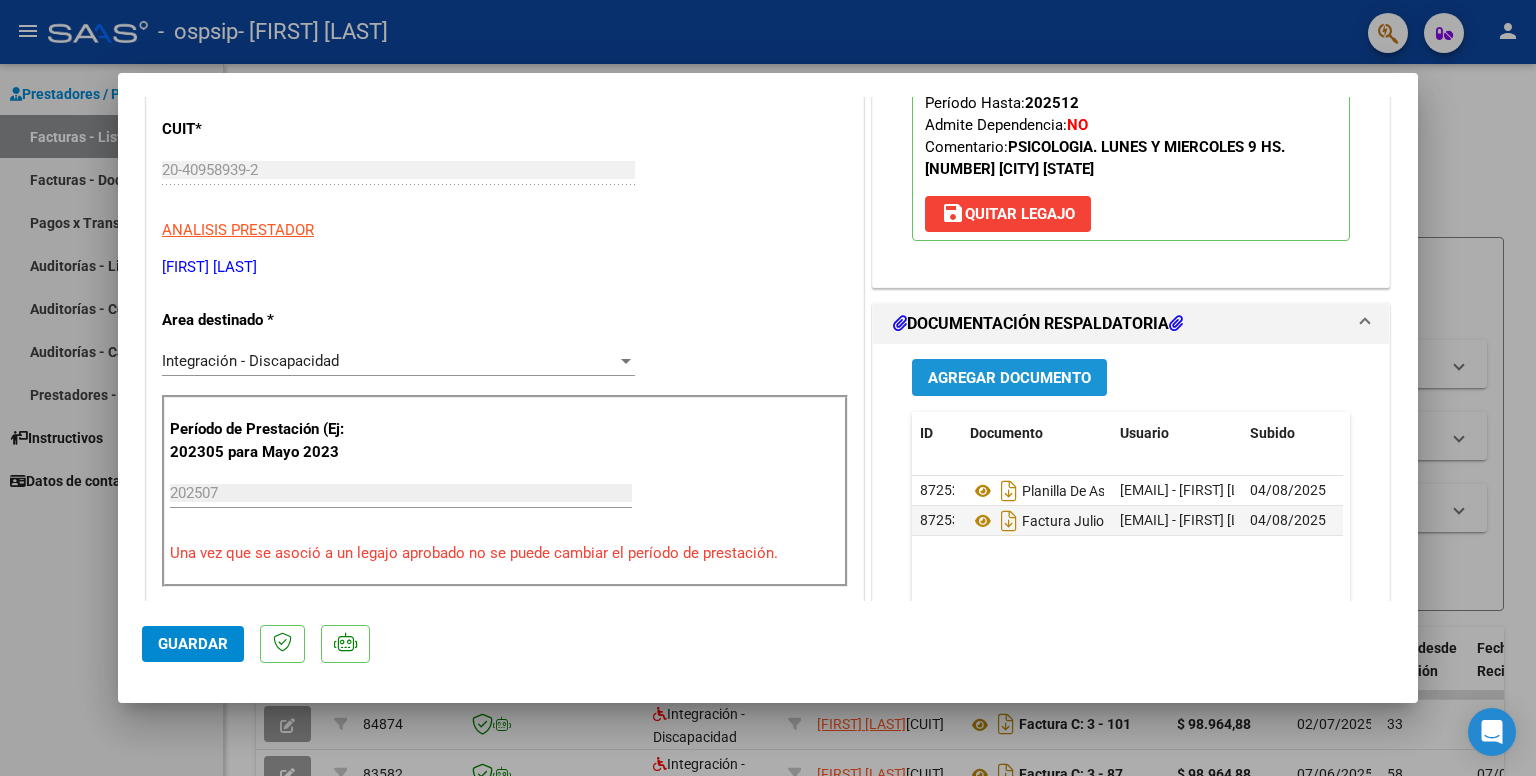 click on "Agregar Documento" at bounding box center (1009, 378) 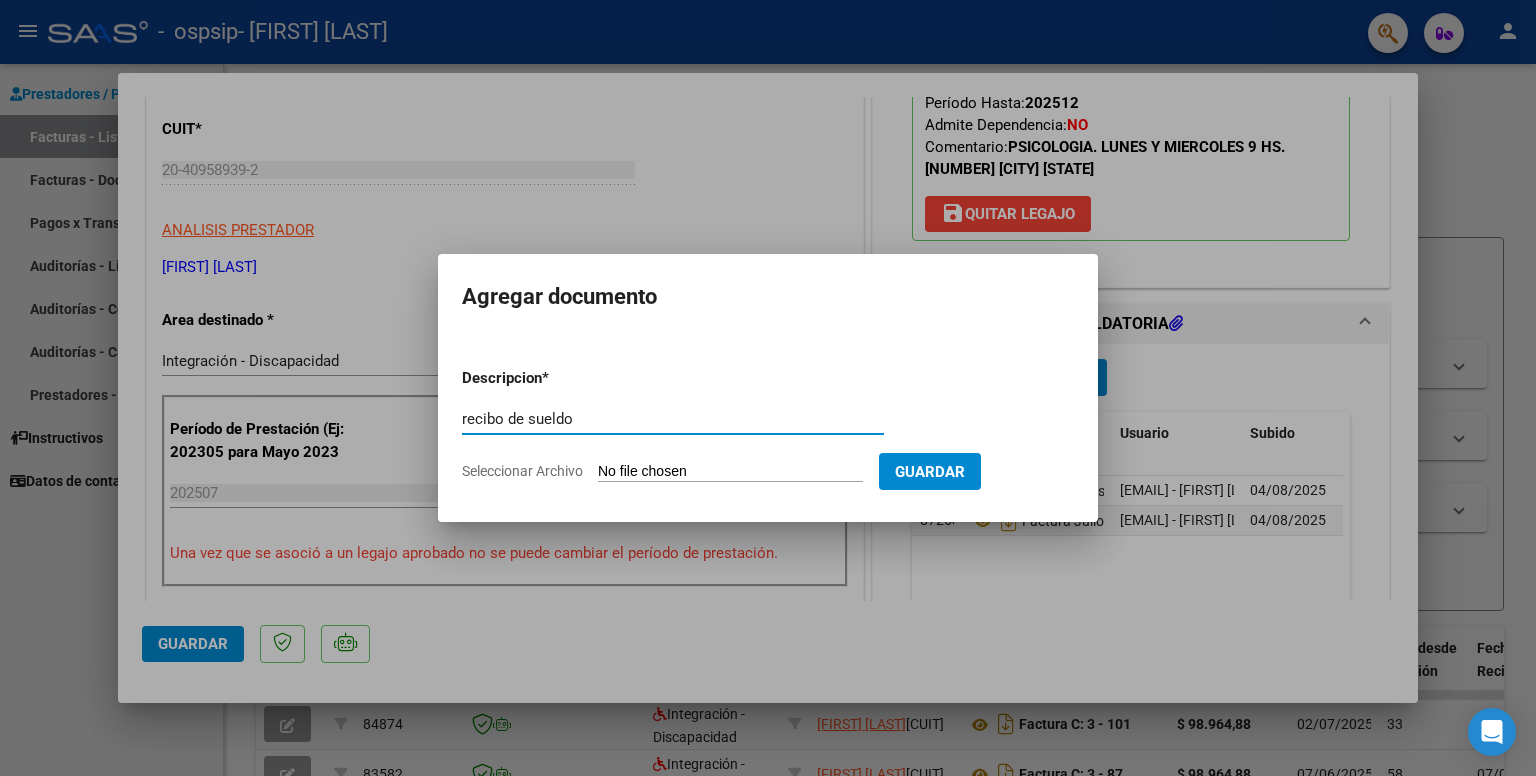 type on "recibo de sueldo" 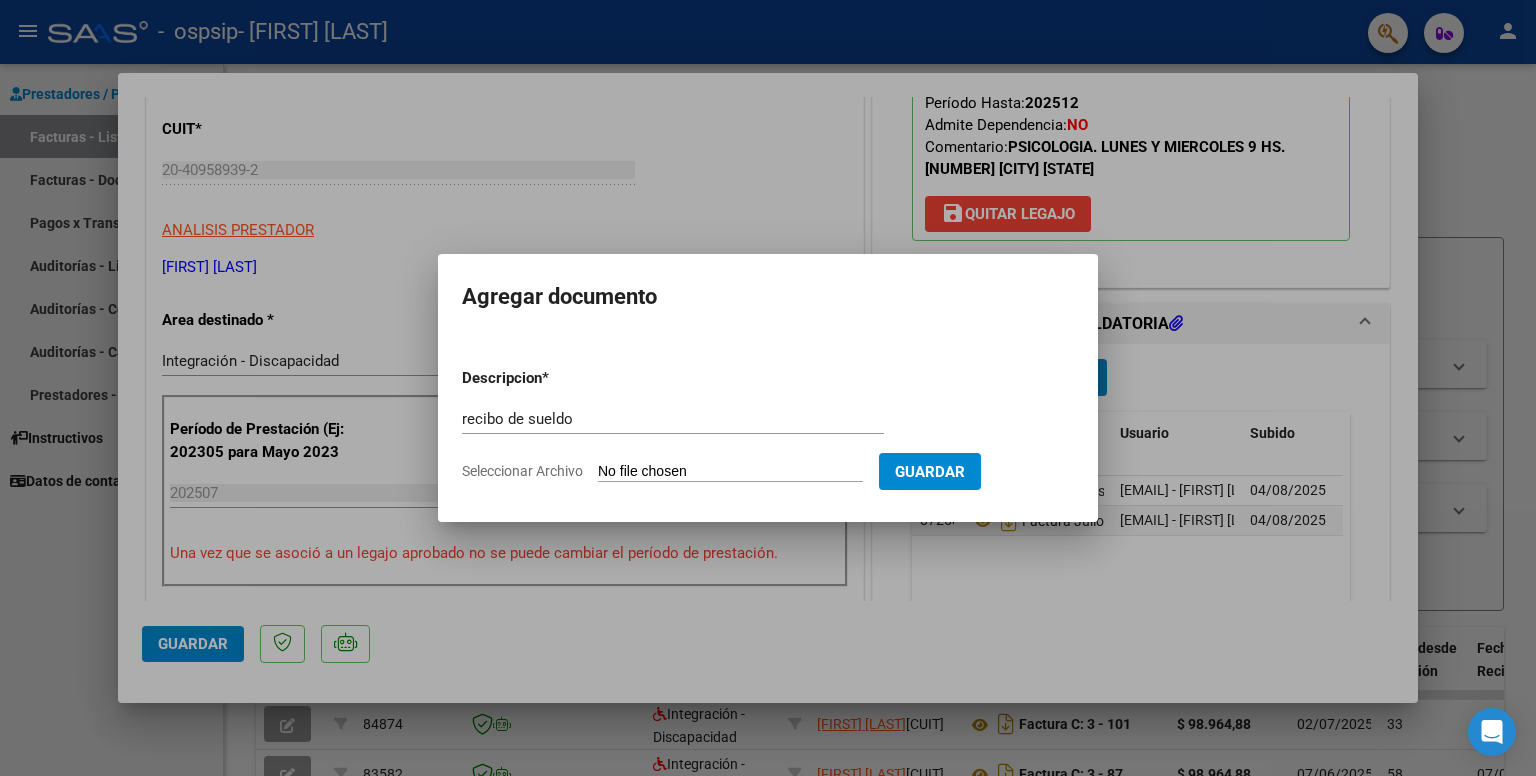 type on "C:\fakepath\recibo de sueldo [FIRST] [LAST].pdf" 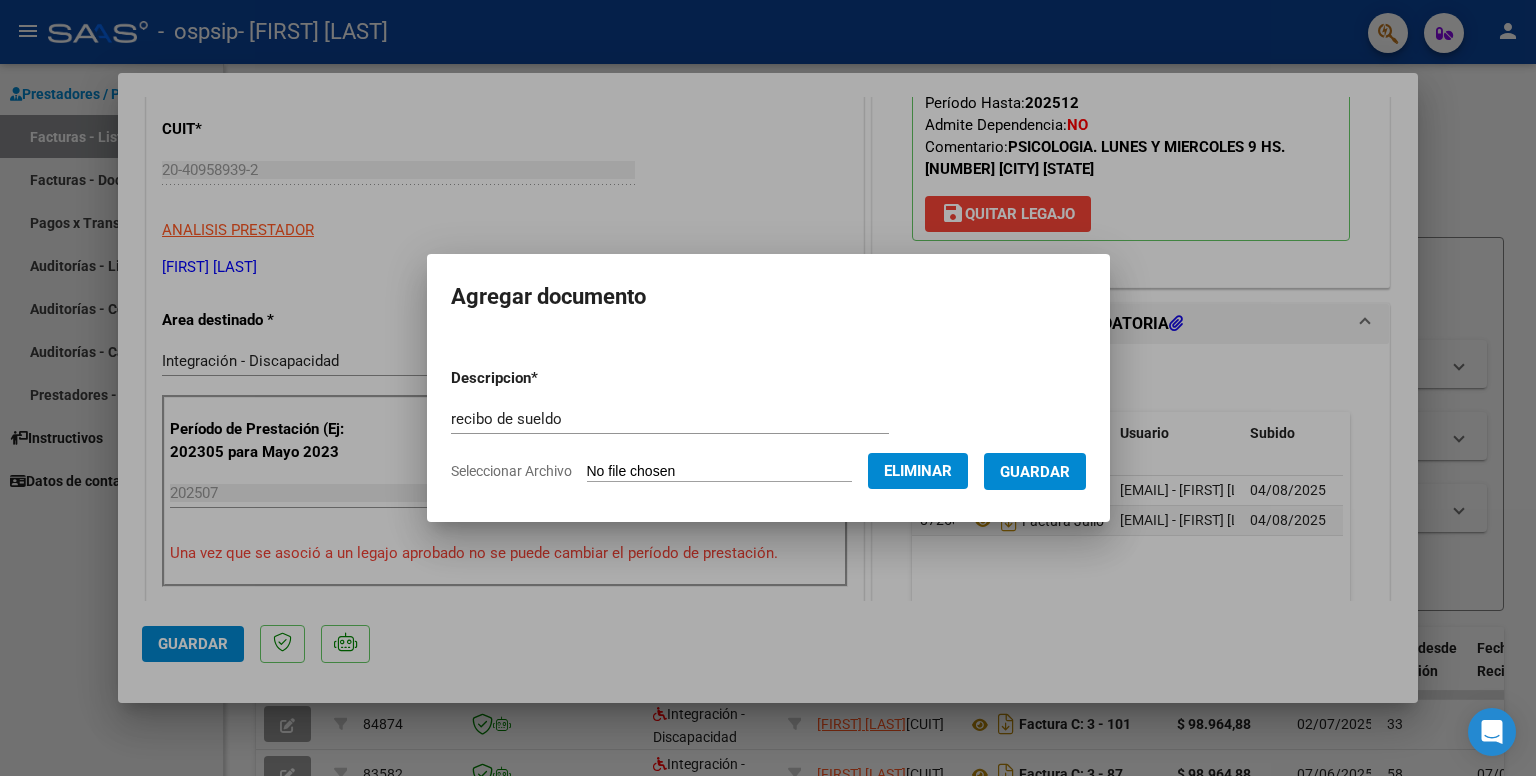 click on "Guardar" at bounding box center (1035, 472) 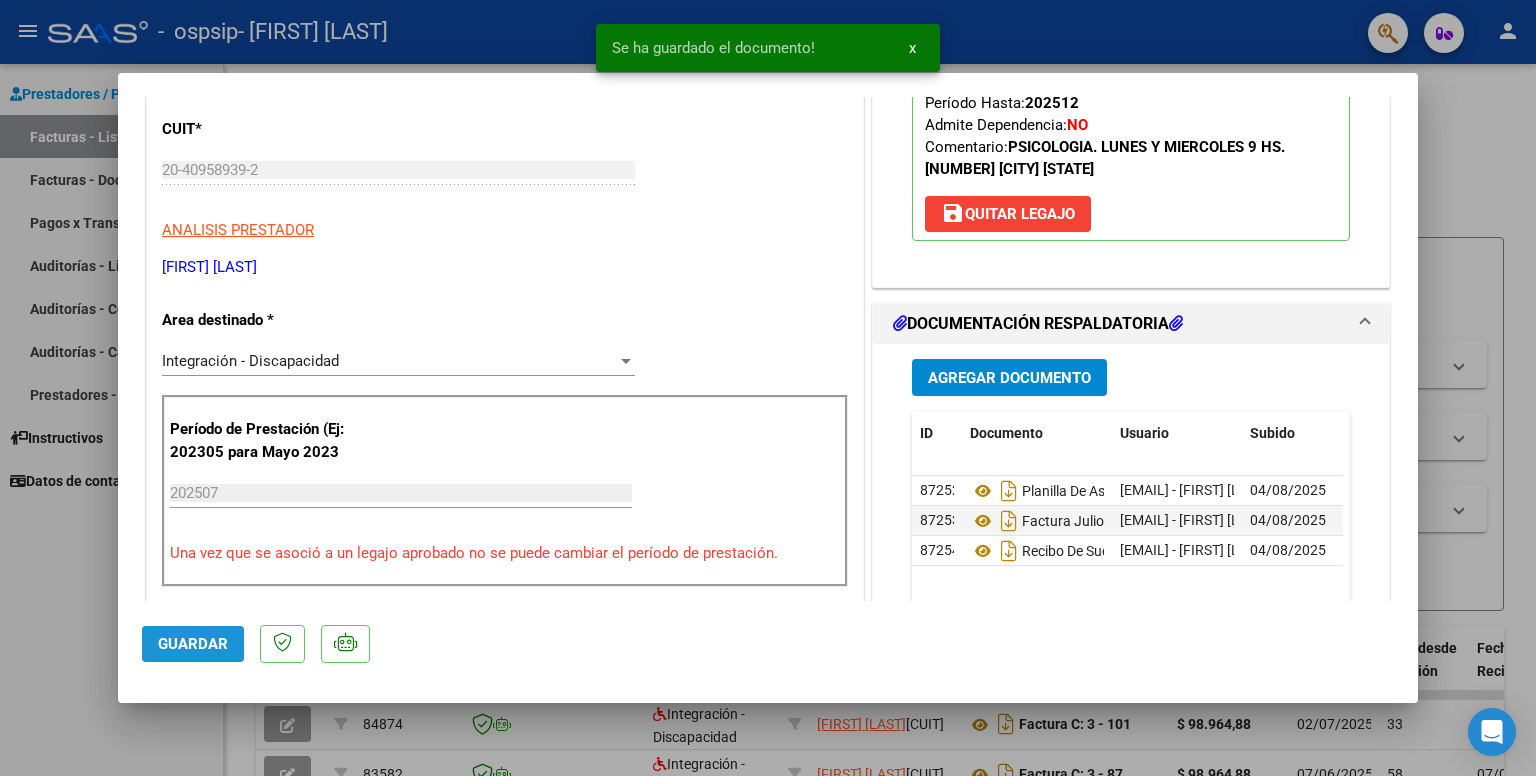 click on "Guardar" 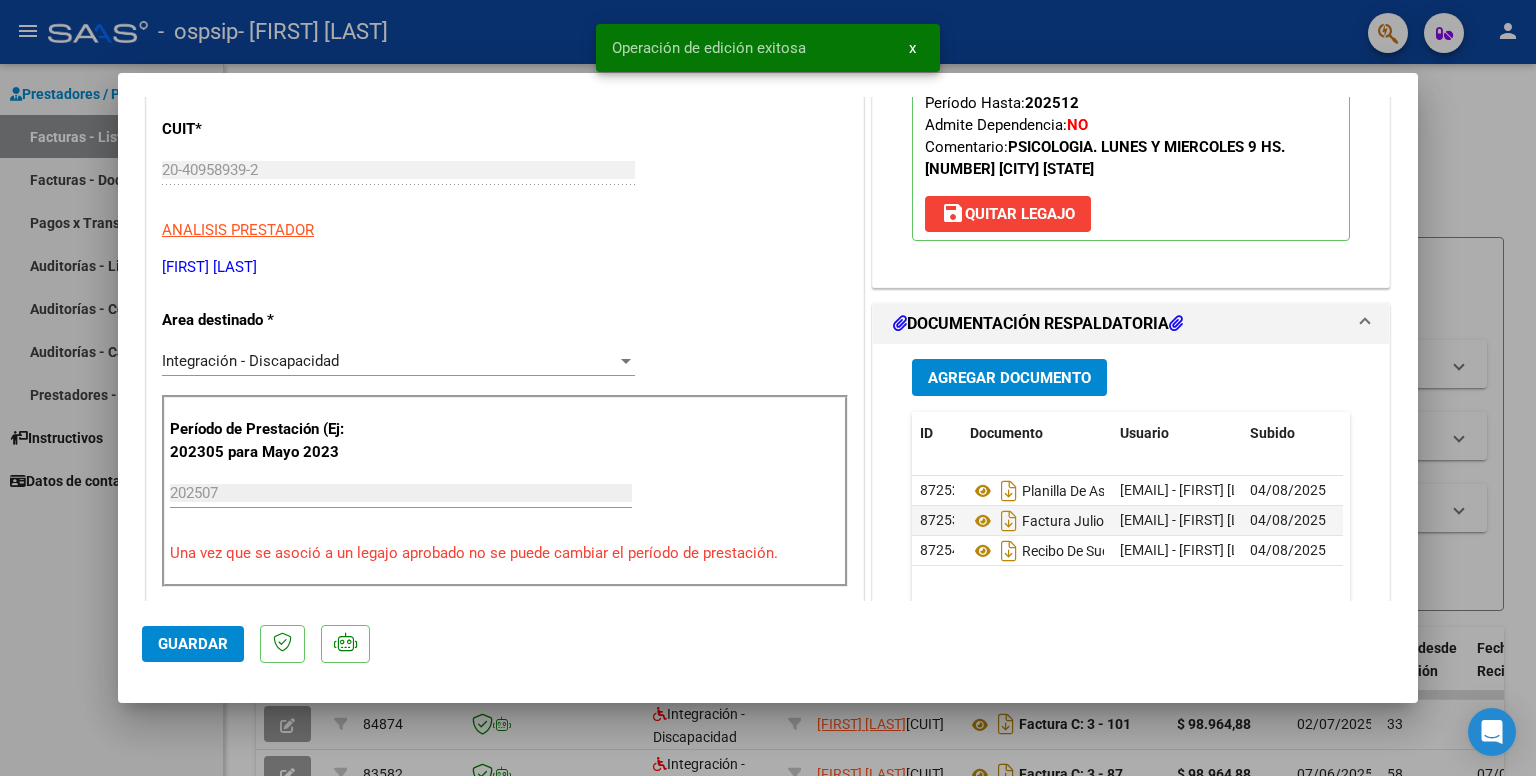 scroll, scrollTop: 0, scrollLeft: 0, axis: both 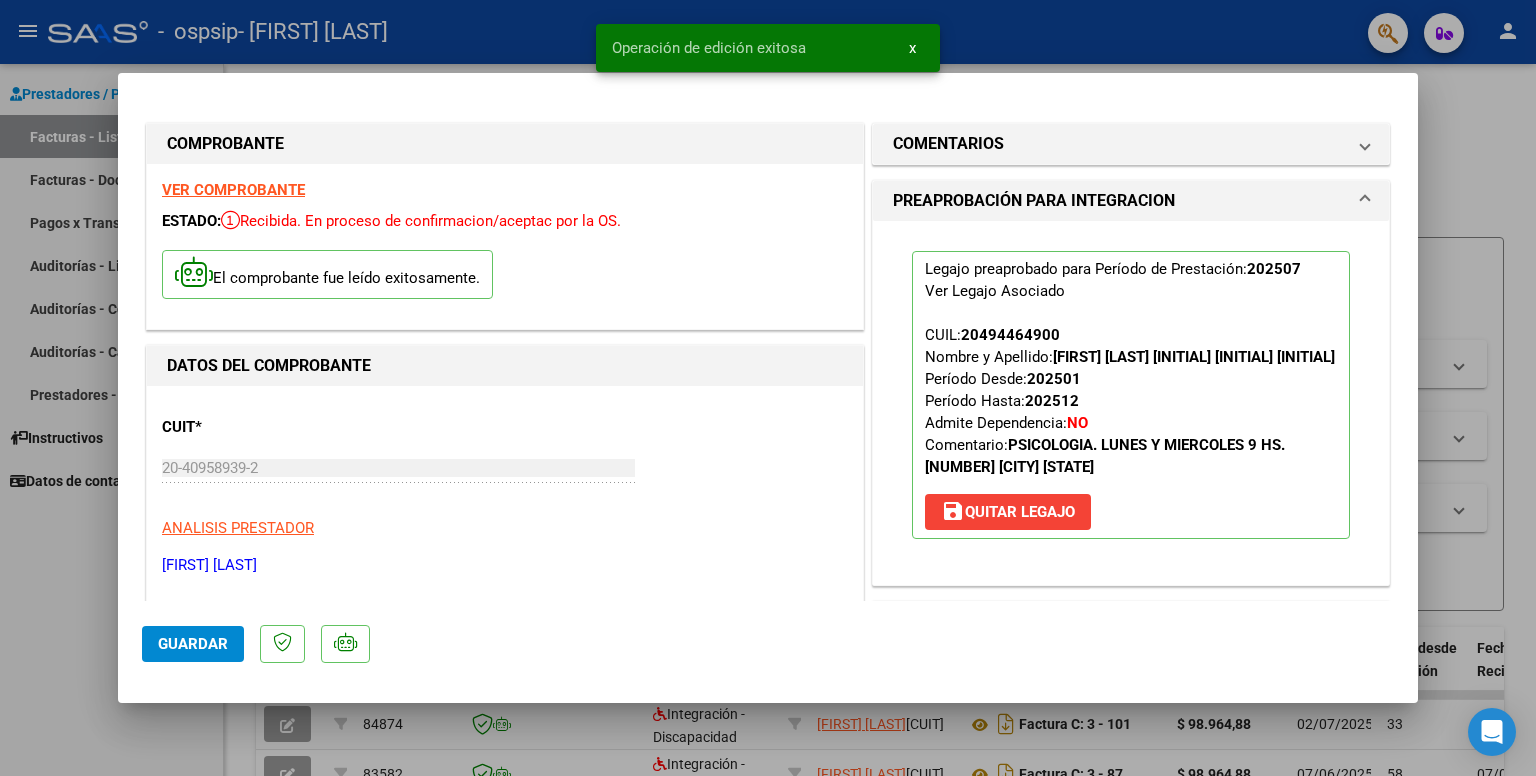 click at bounding box center (768, 388) 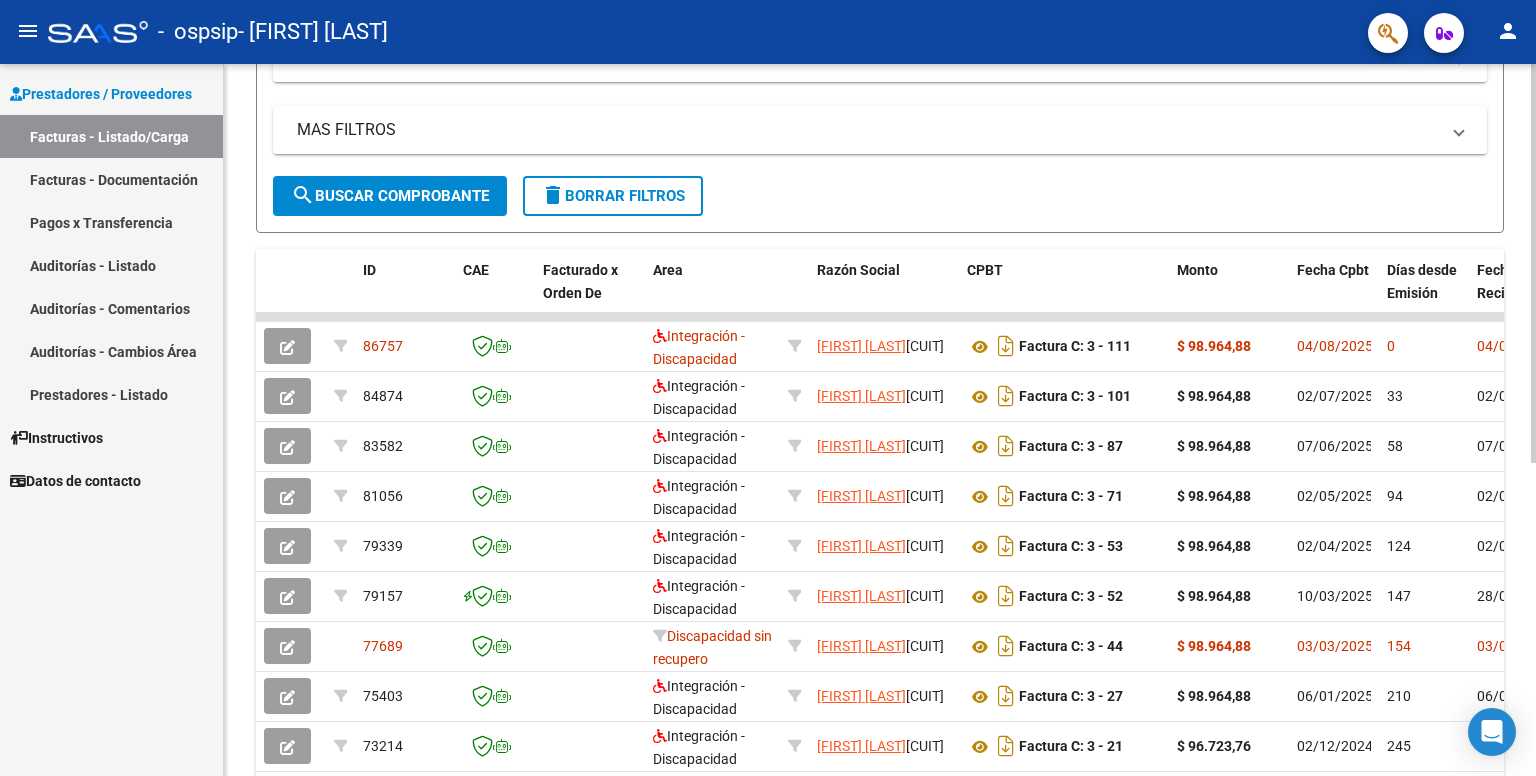 scroll, scrollTop: 376, scrollLeft: 0, axis: vertical 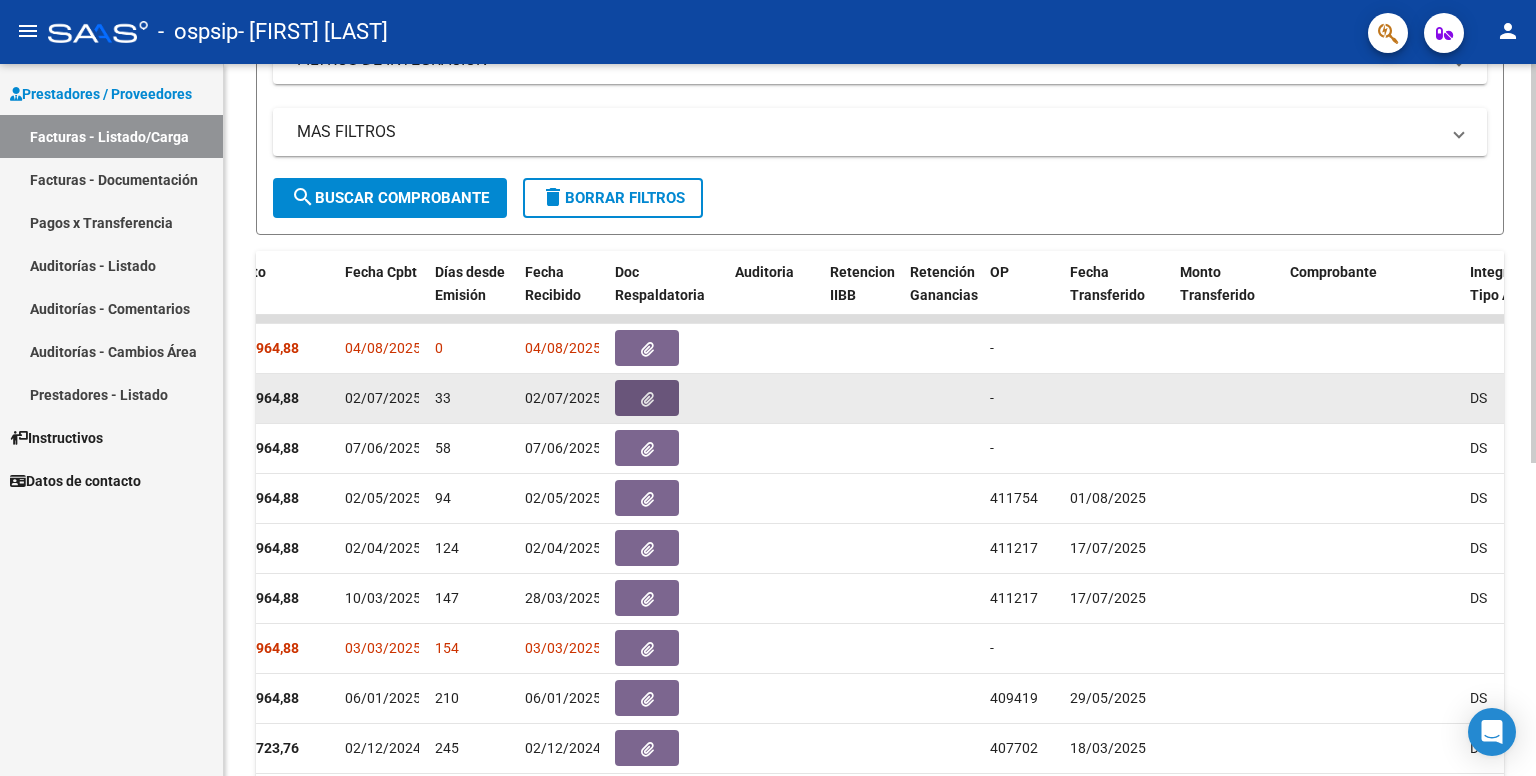 click 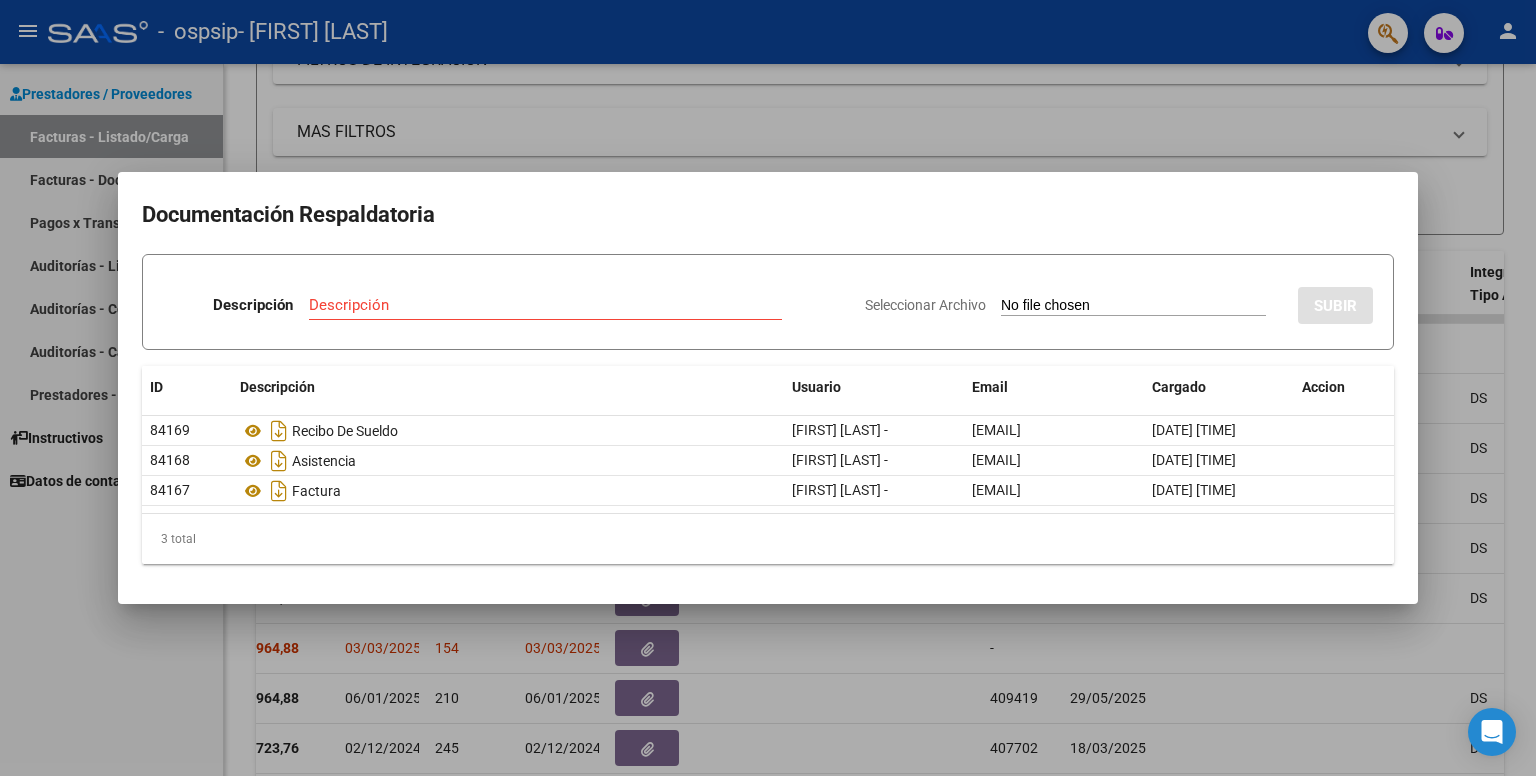 click at bounding box center (768, 388) 